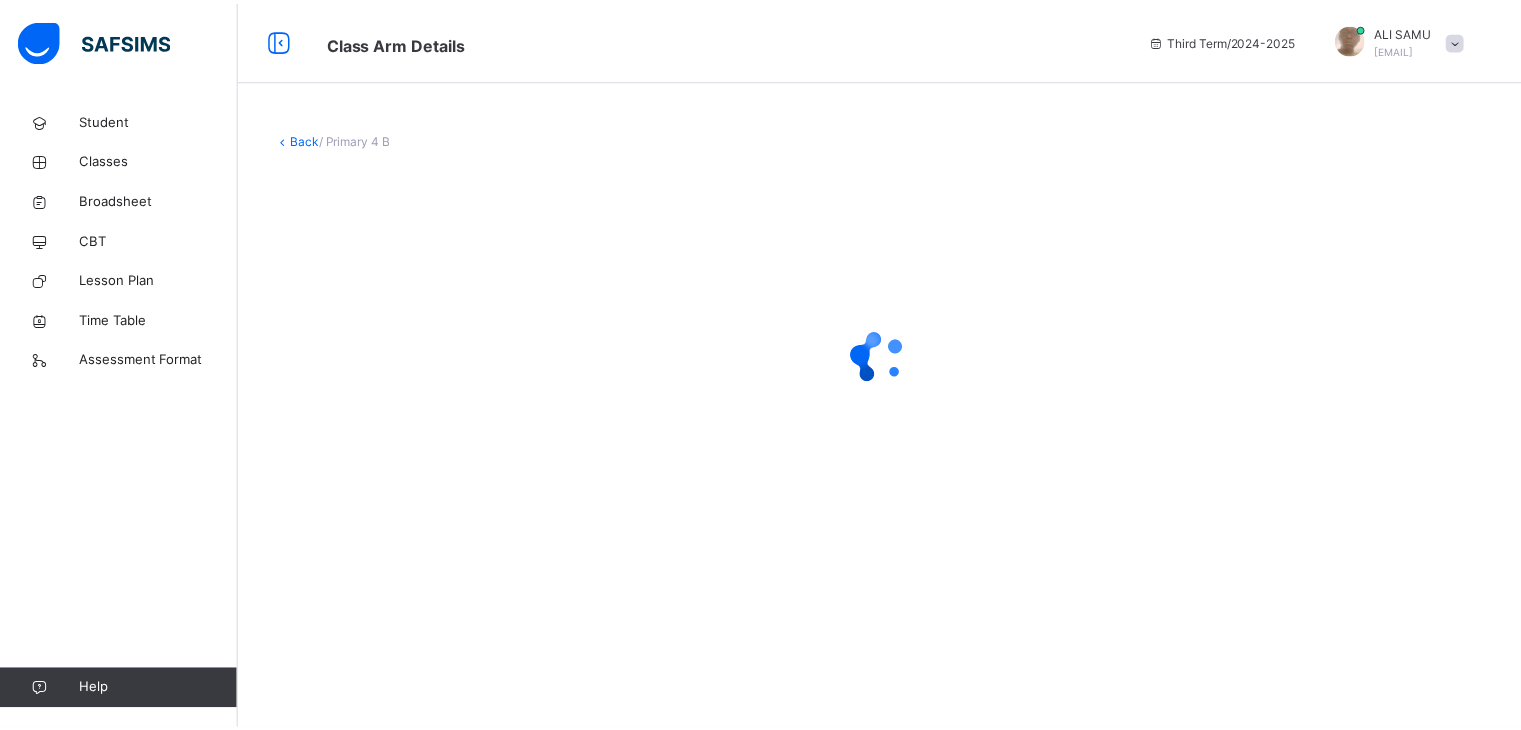 scroll, scrollTop: 0, scrollLeft: 0, axis: both 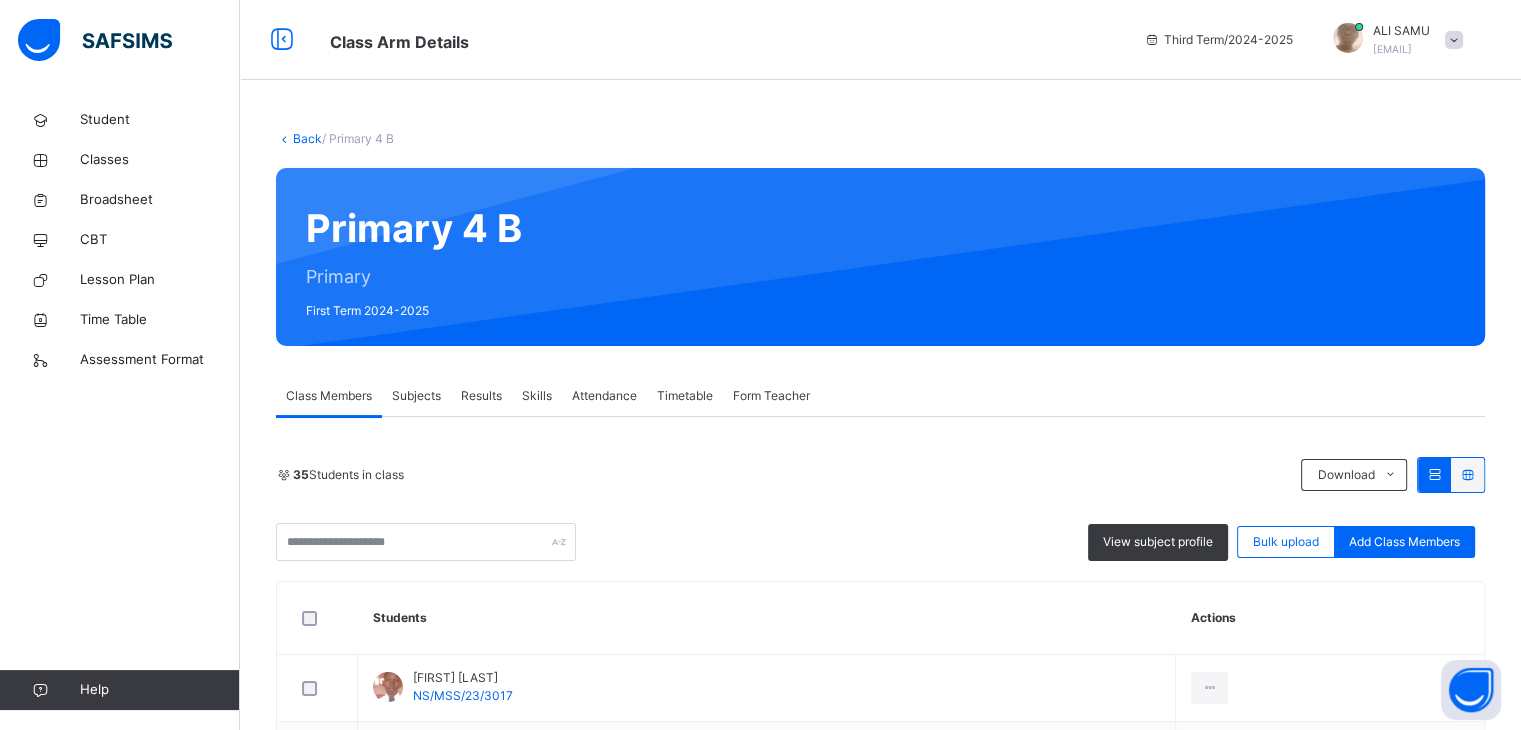 click on "Attendance" at bounding box center [604, 396] 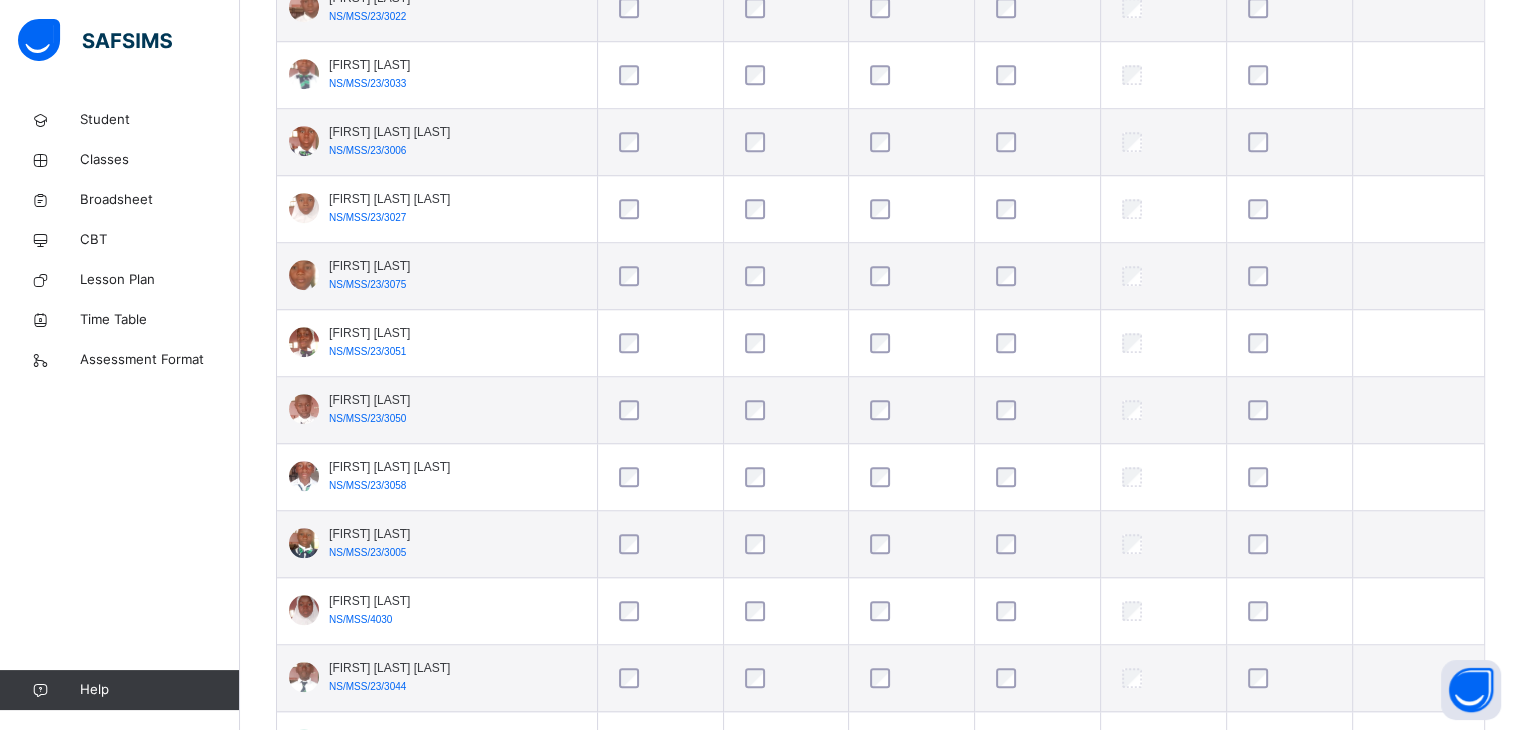 scroll, scrollTop: 1588, scrollLeft: 0, axis: vertical 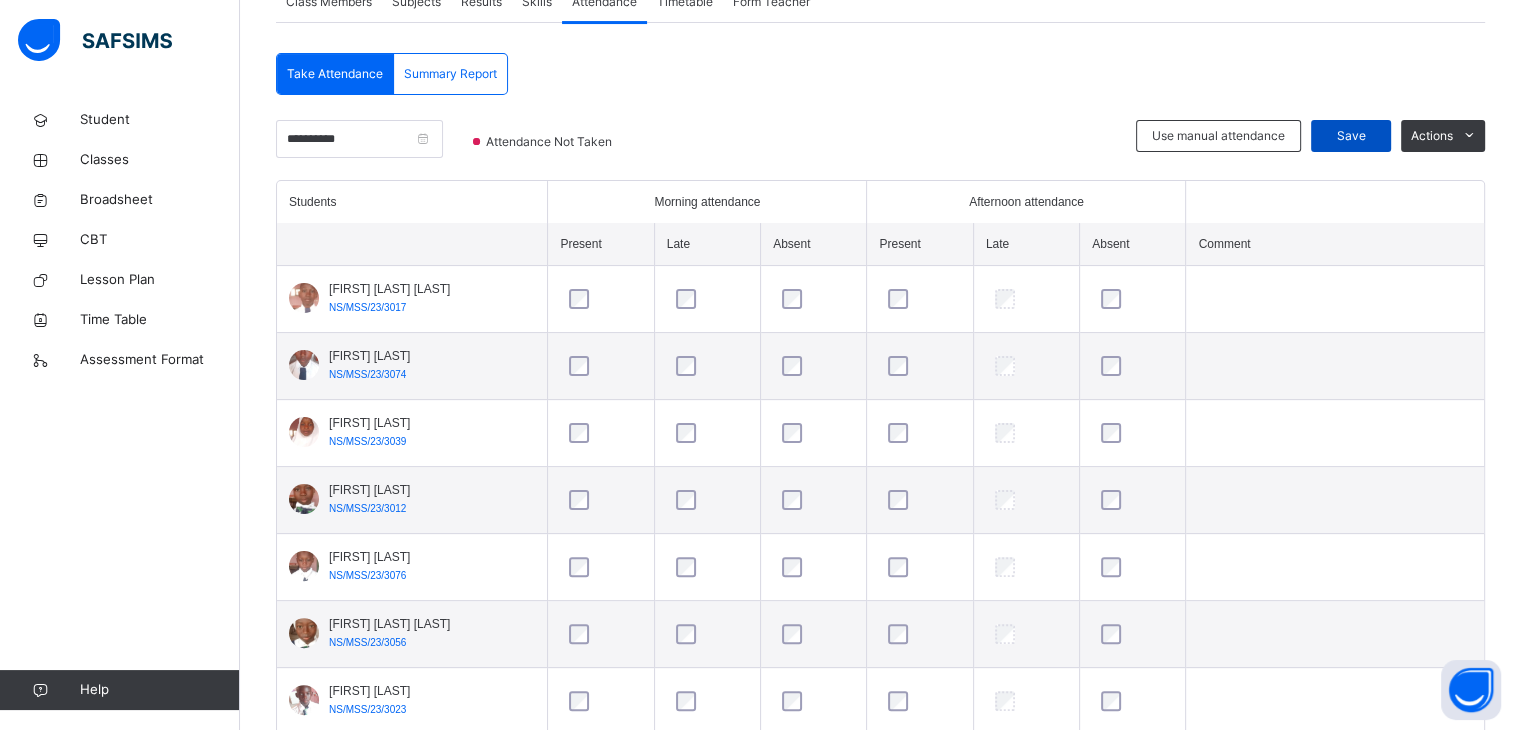click on "Save" at bounding box center (1351, 136) 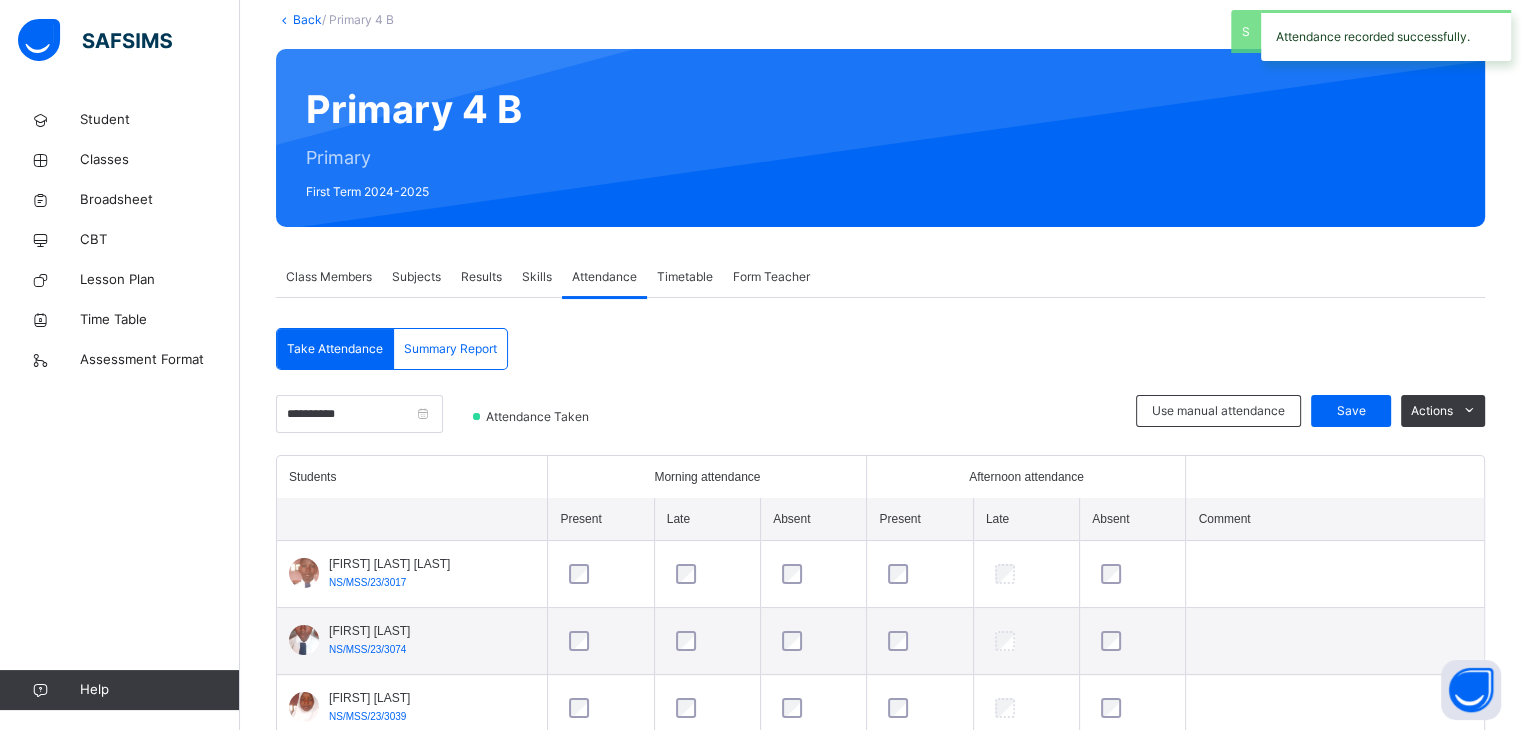 scroll, scrollTop: 394, scrollLeft: 0, axis: vertical 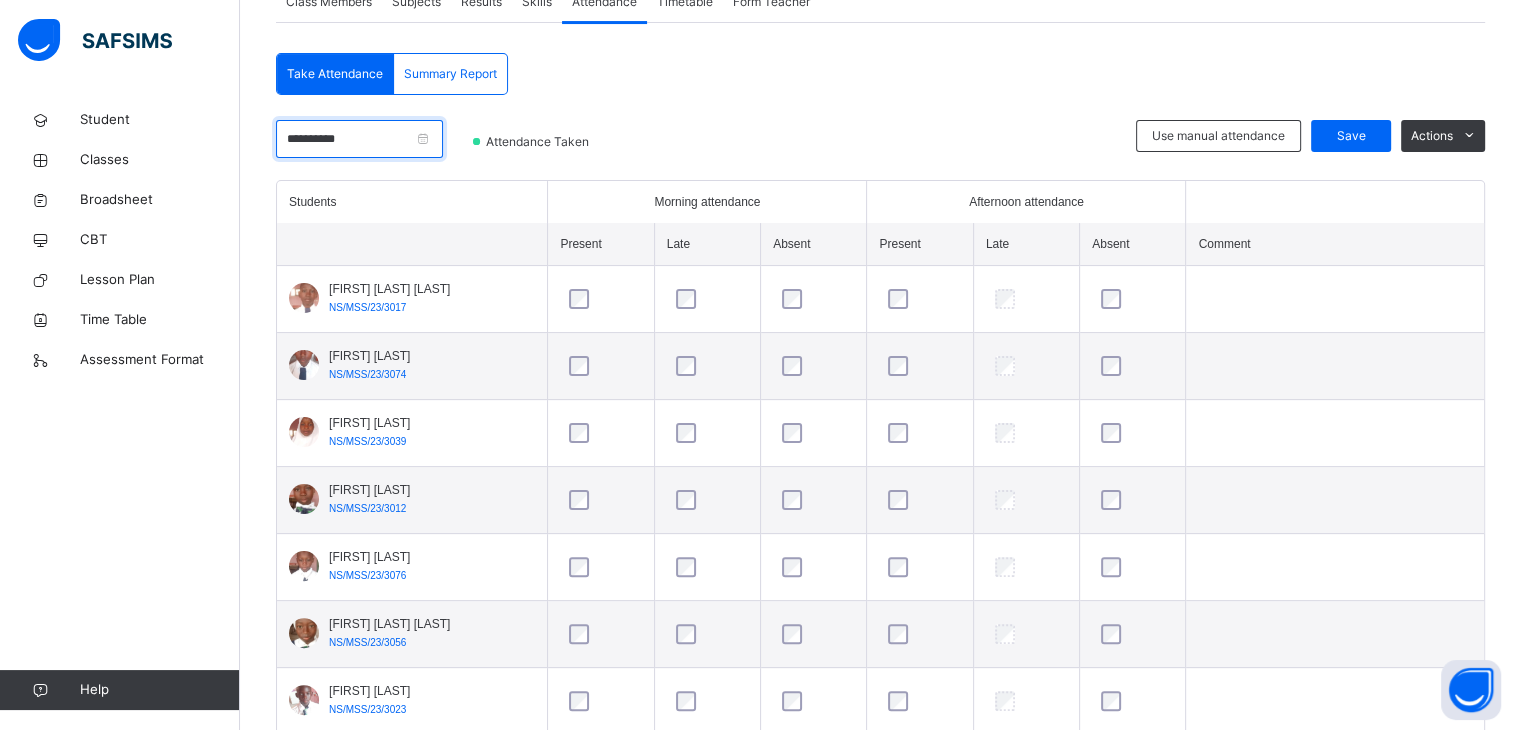 click on "**********" at bounding box center [359, 139] 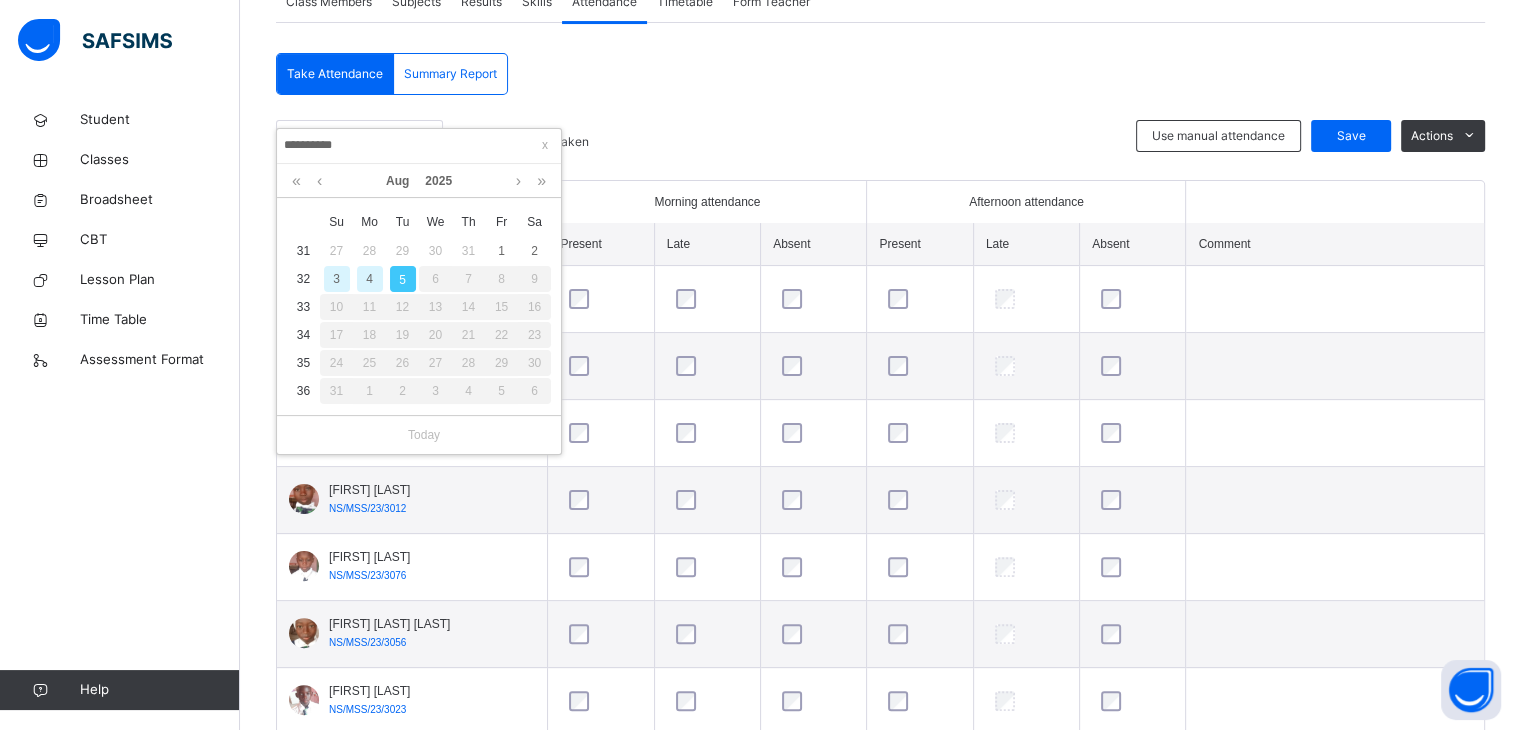 click on "4" at bounding box center (370, 279) 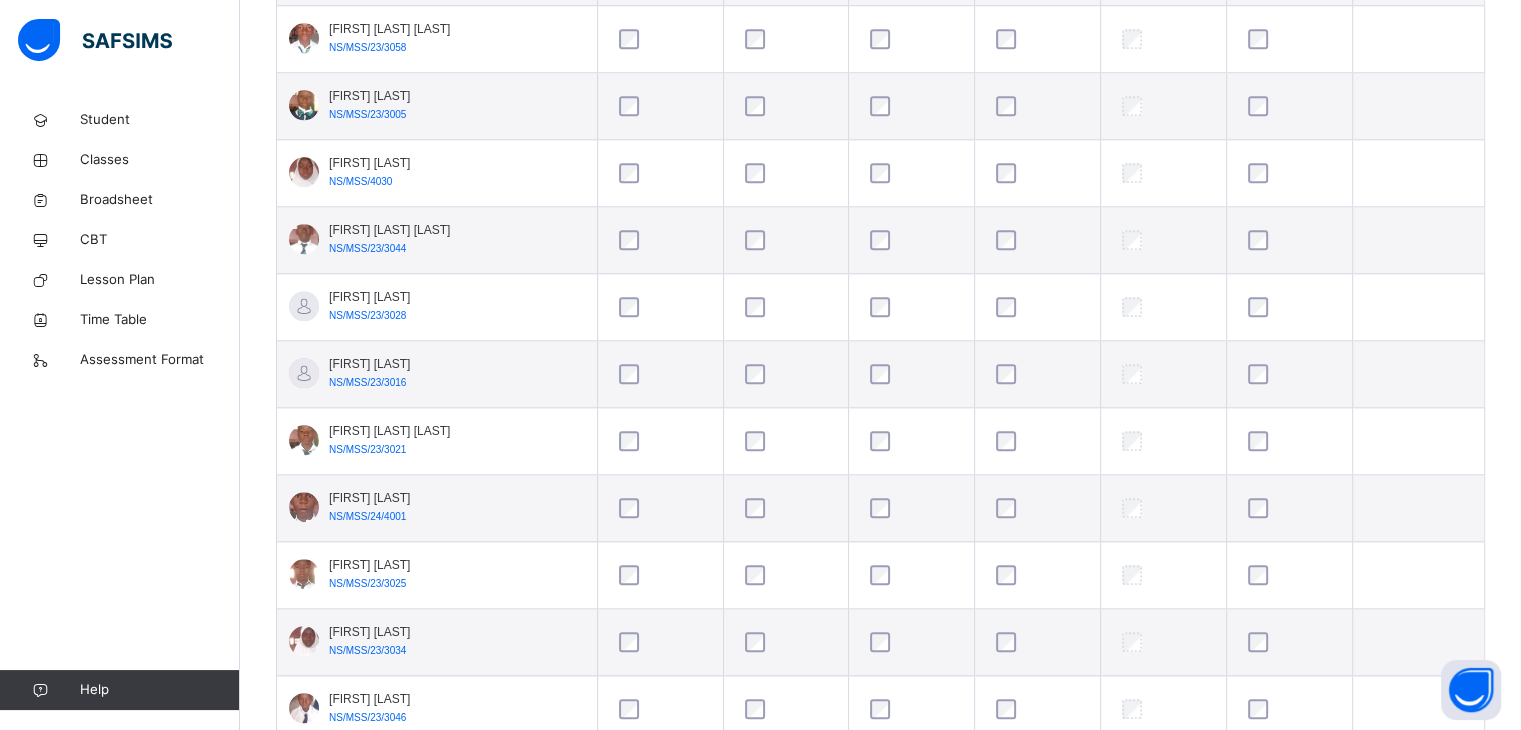 scroll, scrollTop: 1814, scrollLeft: 0, axis: vertical 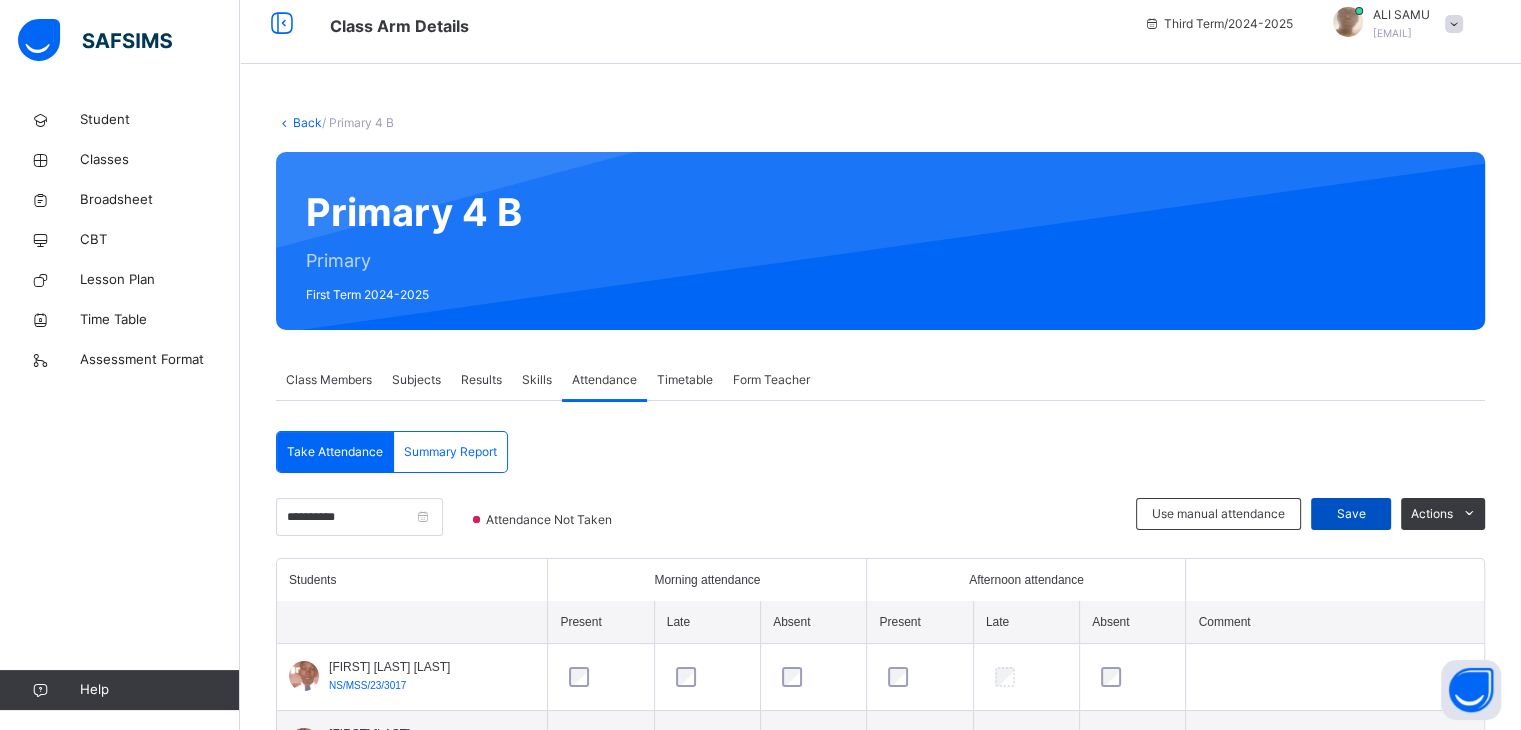 click on "Save" at bounding box center [1351, 514] 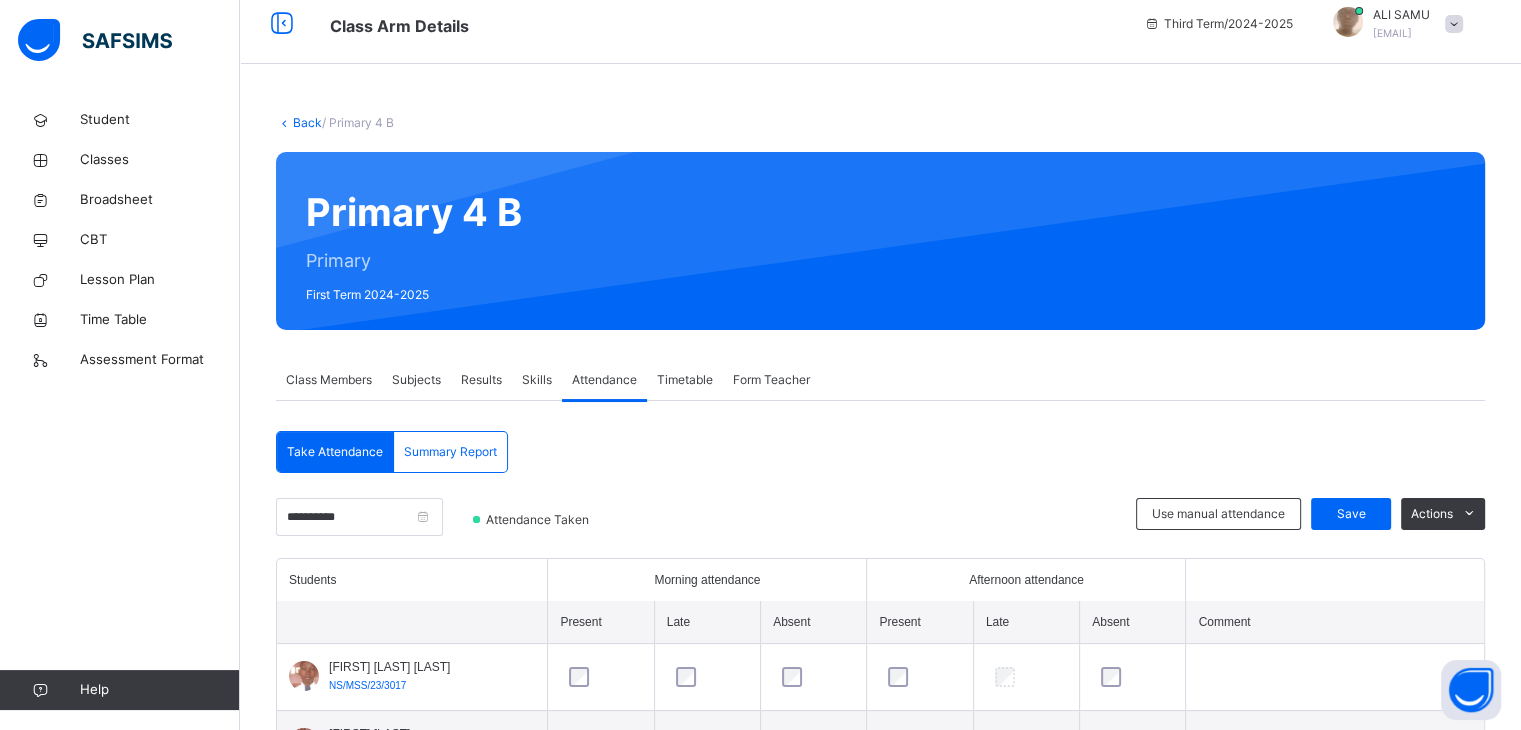 click on "Results" at bounding box center [481, 380] 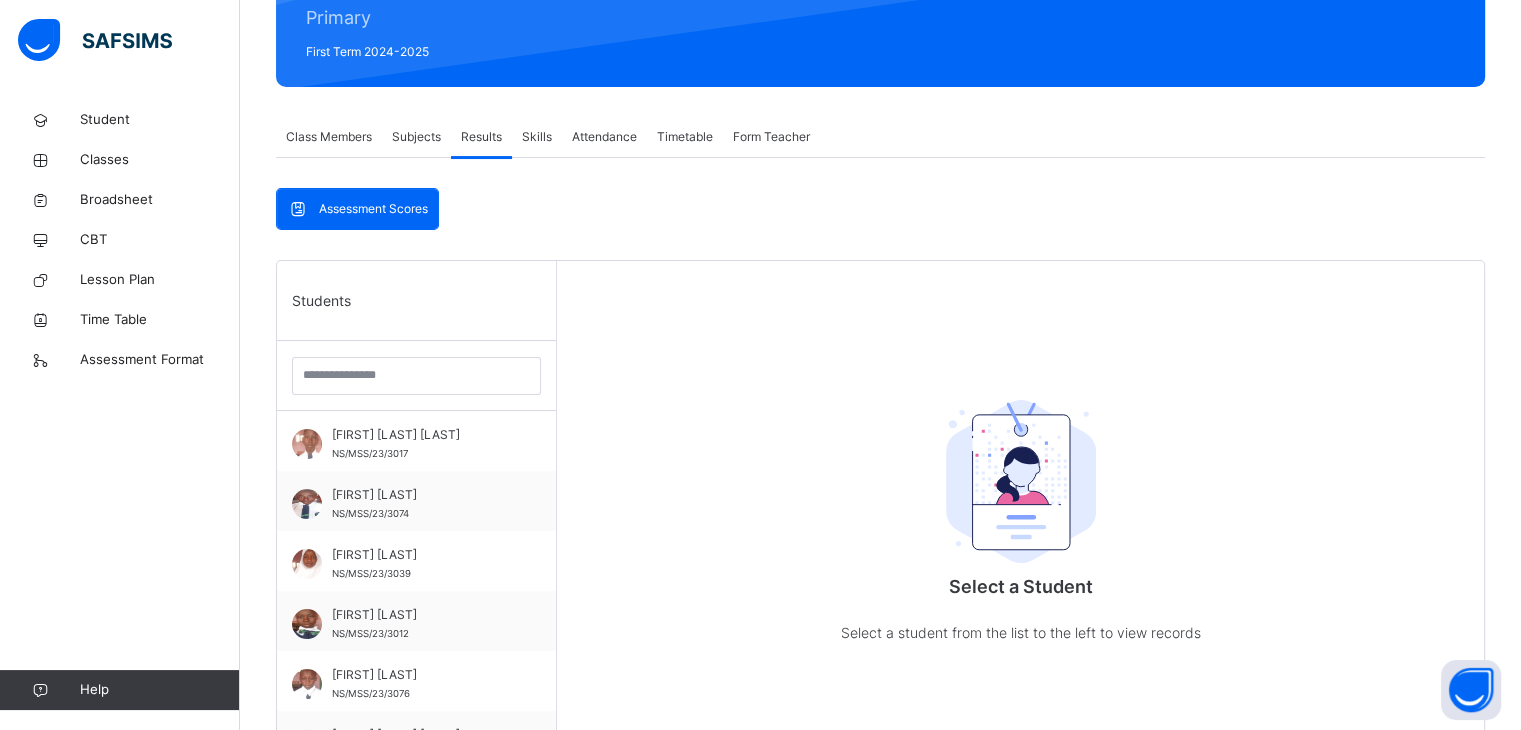 scroll, scrollTop: 275, scrollLeft: 0, axis: vertical 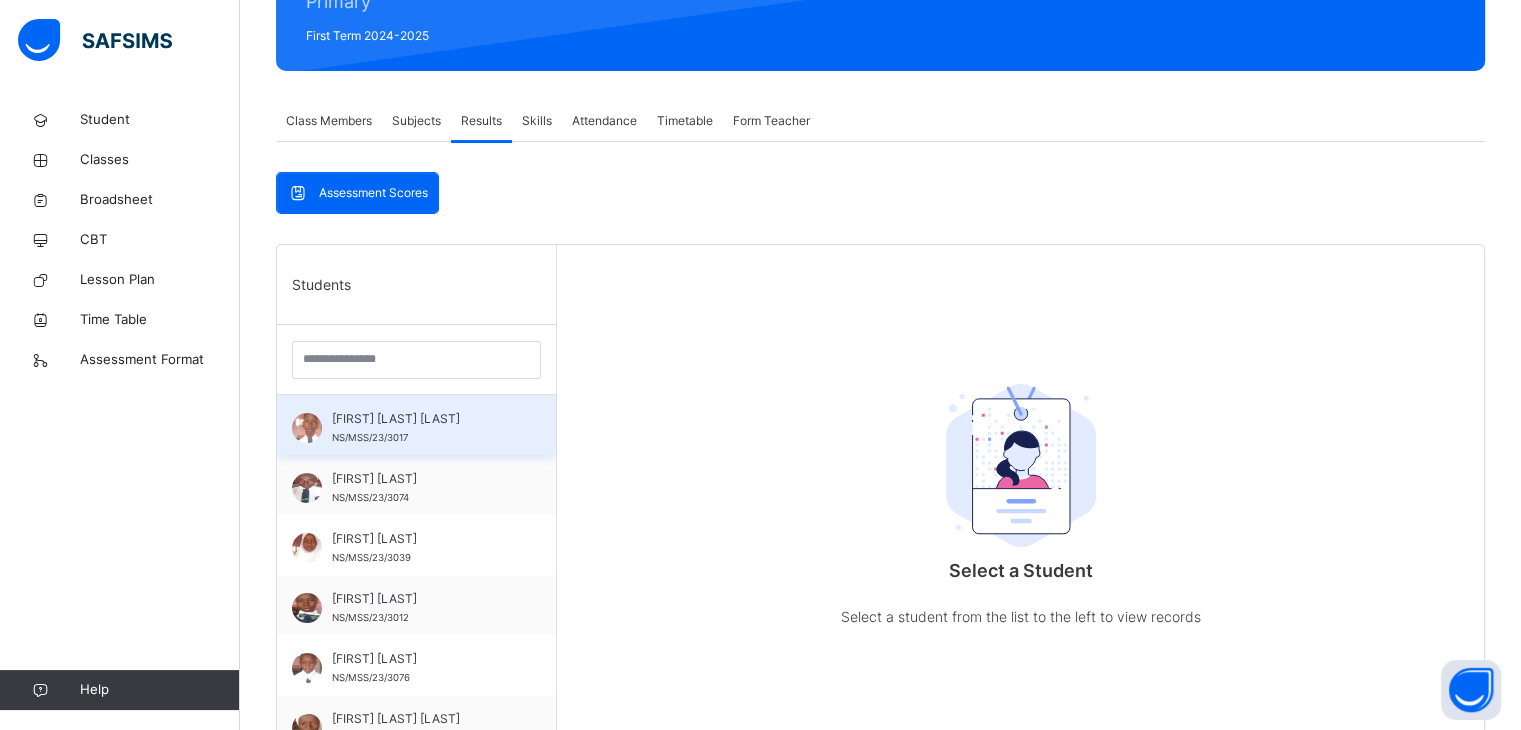 click on "[FIRST] [LAST] NS/MSS/23/3017" at bounding box center (421, 428) 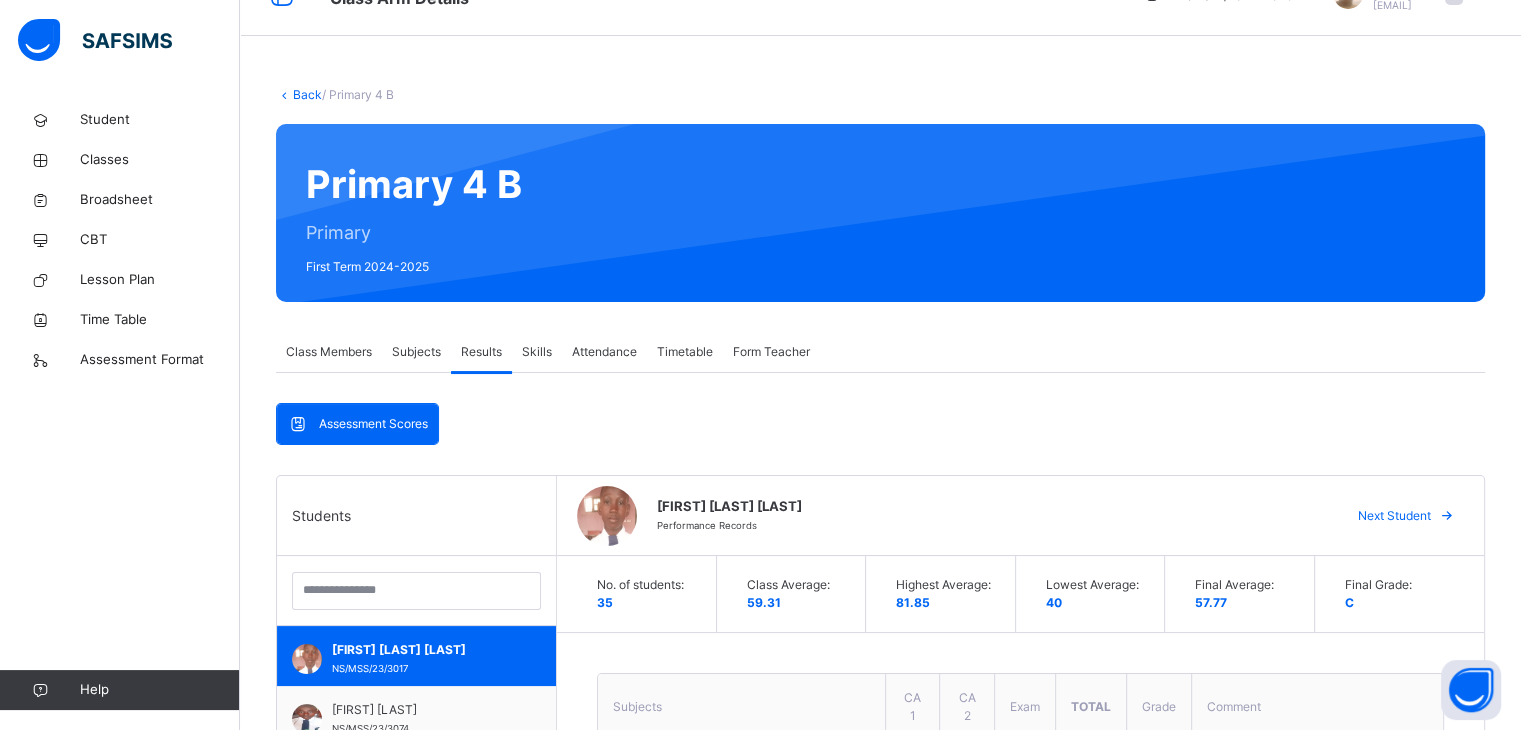 scroll, scrollTop: 0, scrollLeft: 0, axis: both 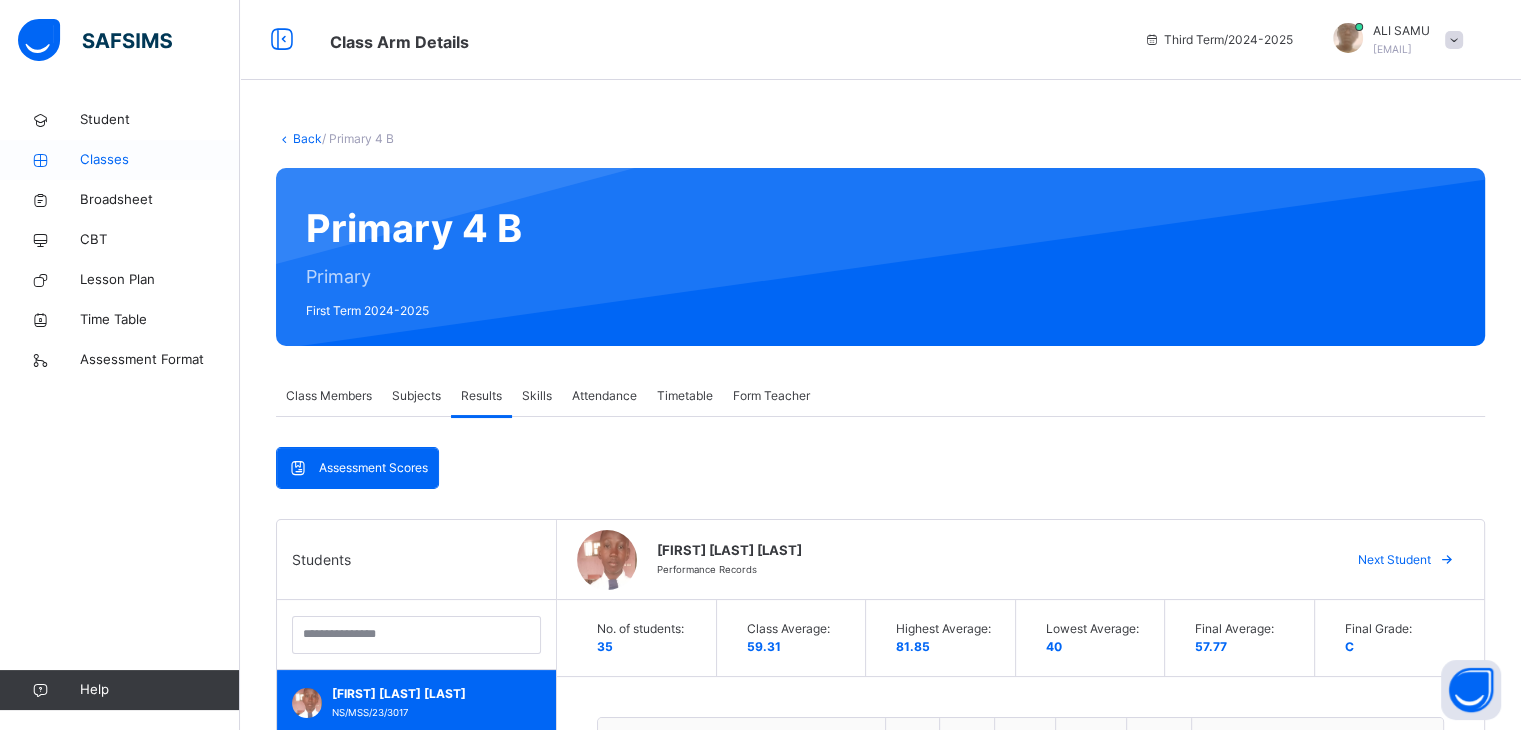 click on "Classes" at bounding box center [160, 160] 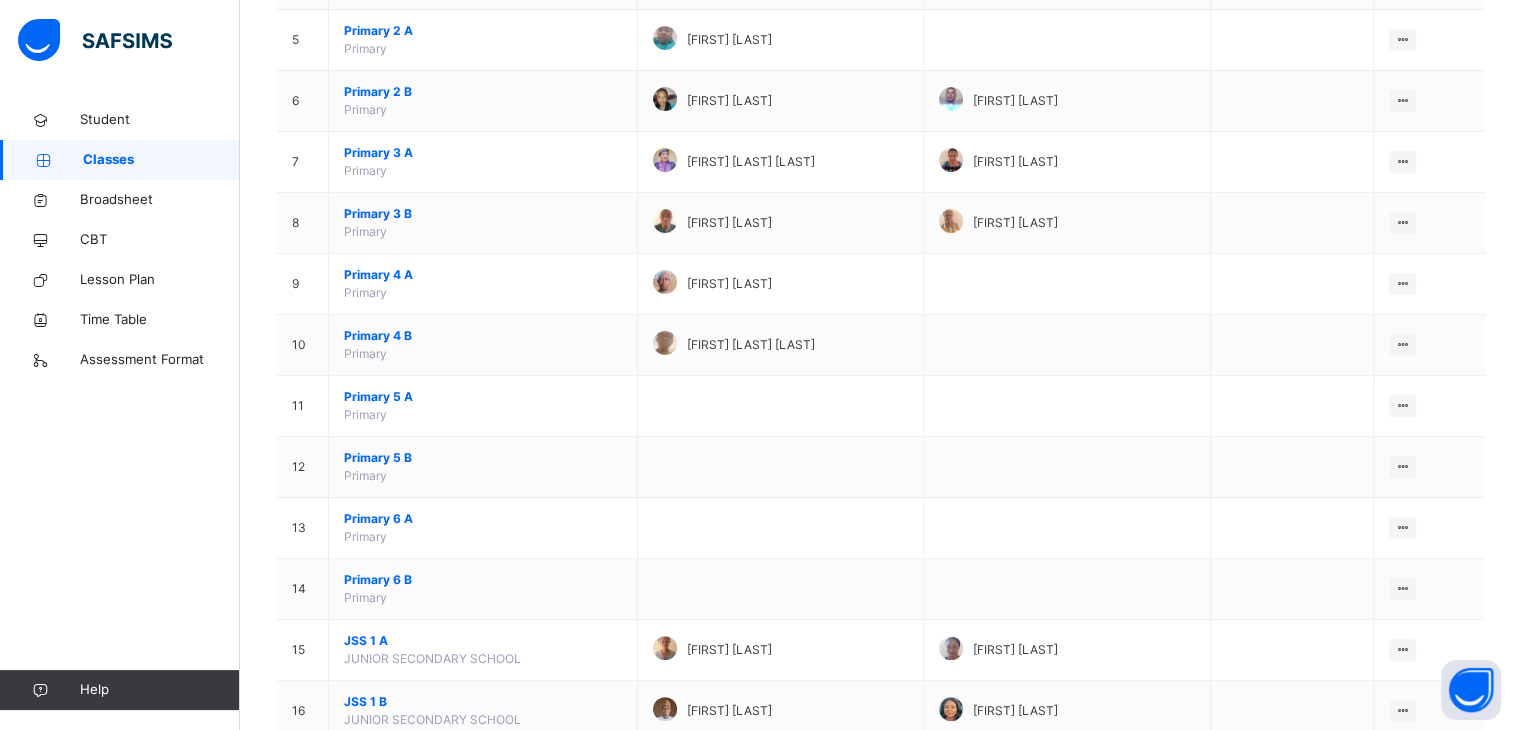 scroll, scrollTop: 503, scrollLeft: 0, axis: vertical 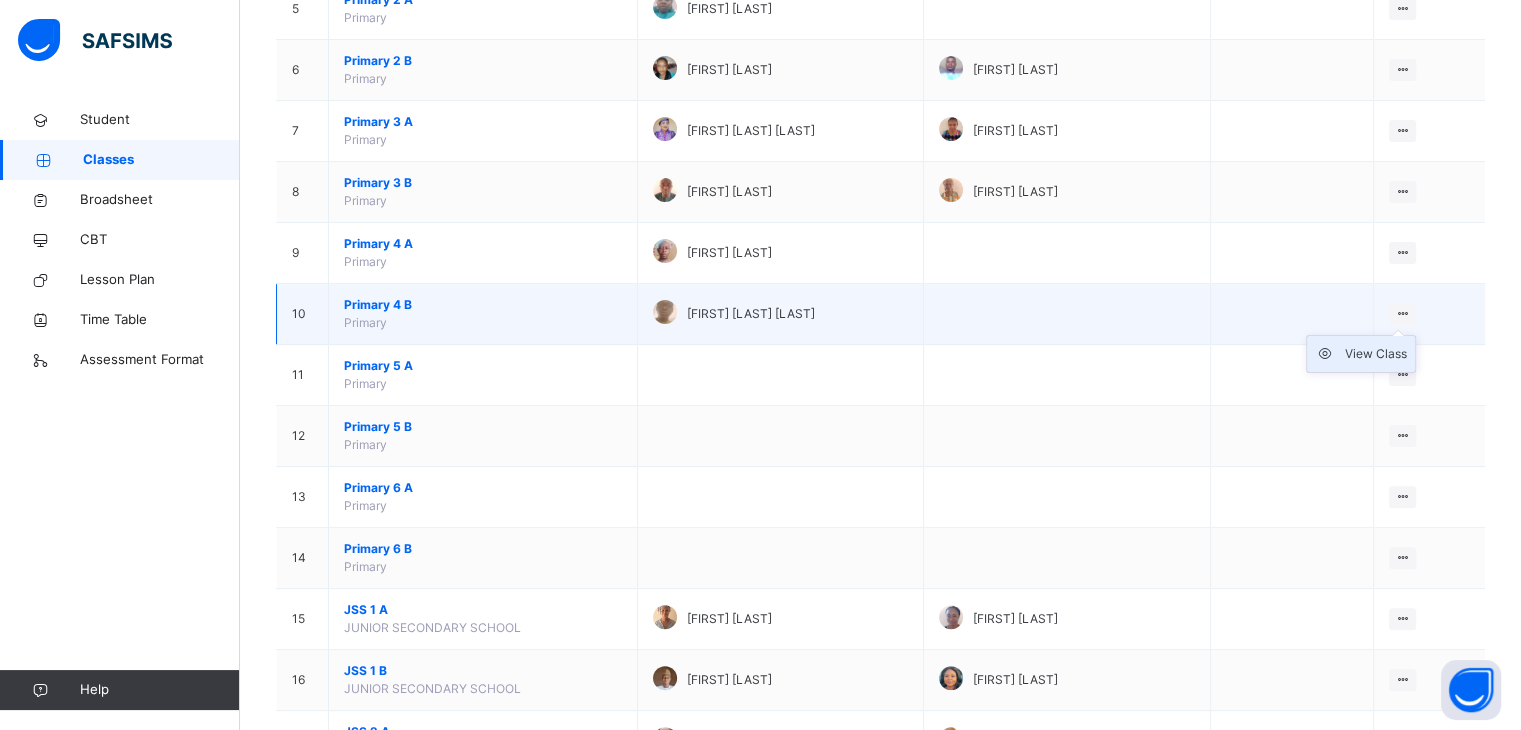 click on "View Class" at bounding box center (1376, 354) 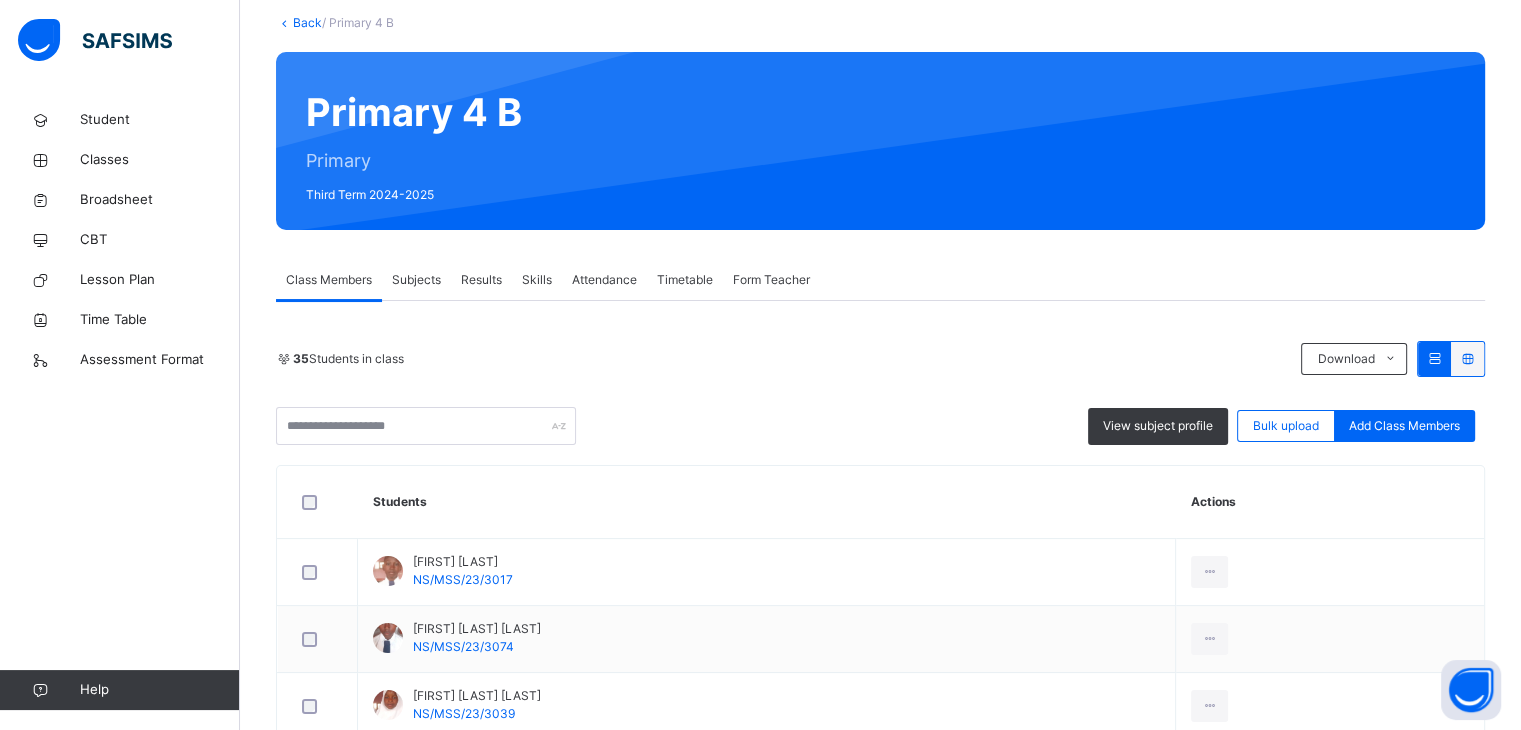 scroll, scrollTop: 156, scrollLeft: 0, axis: vertical 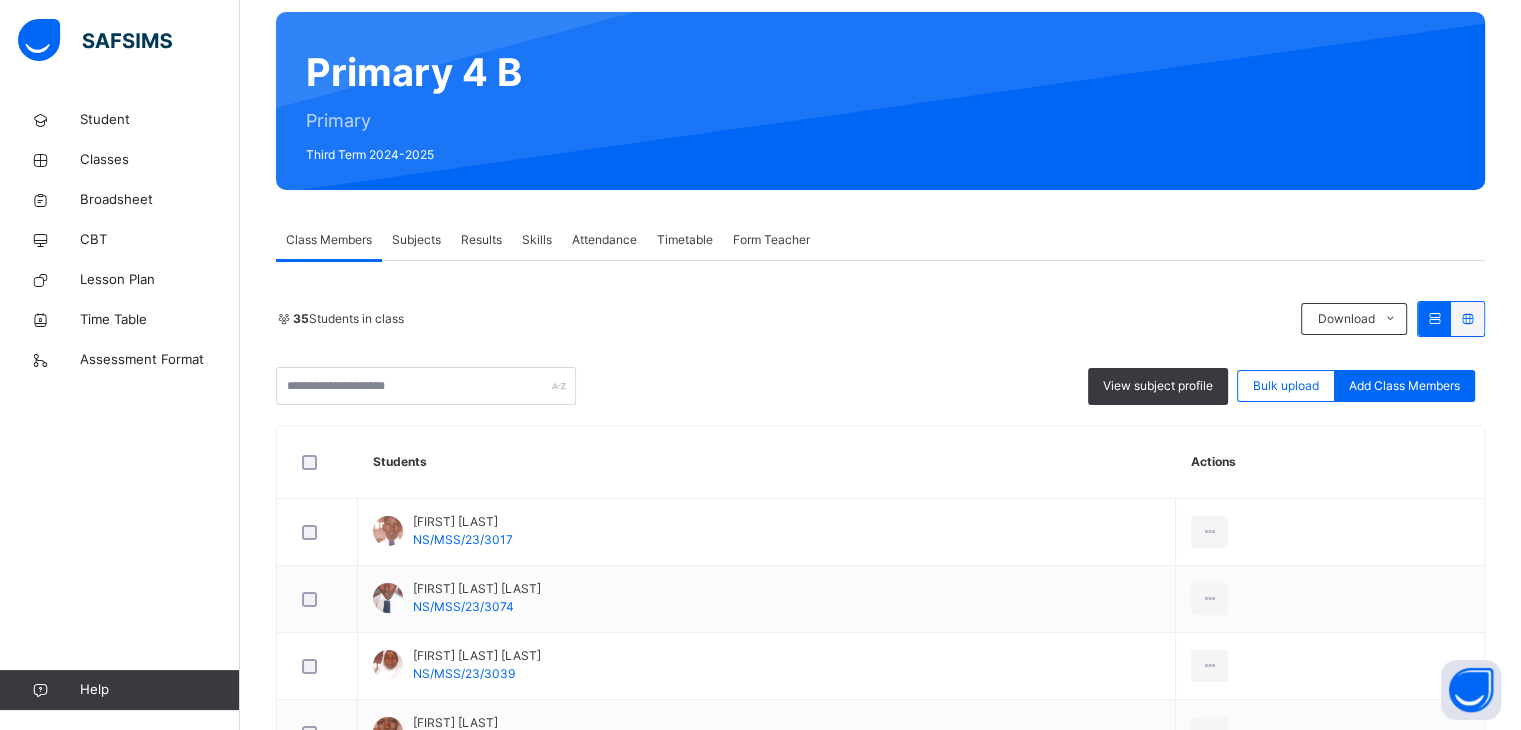click on "Results" at bounding box center [481, 240] 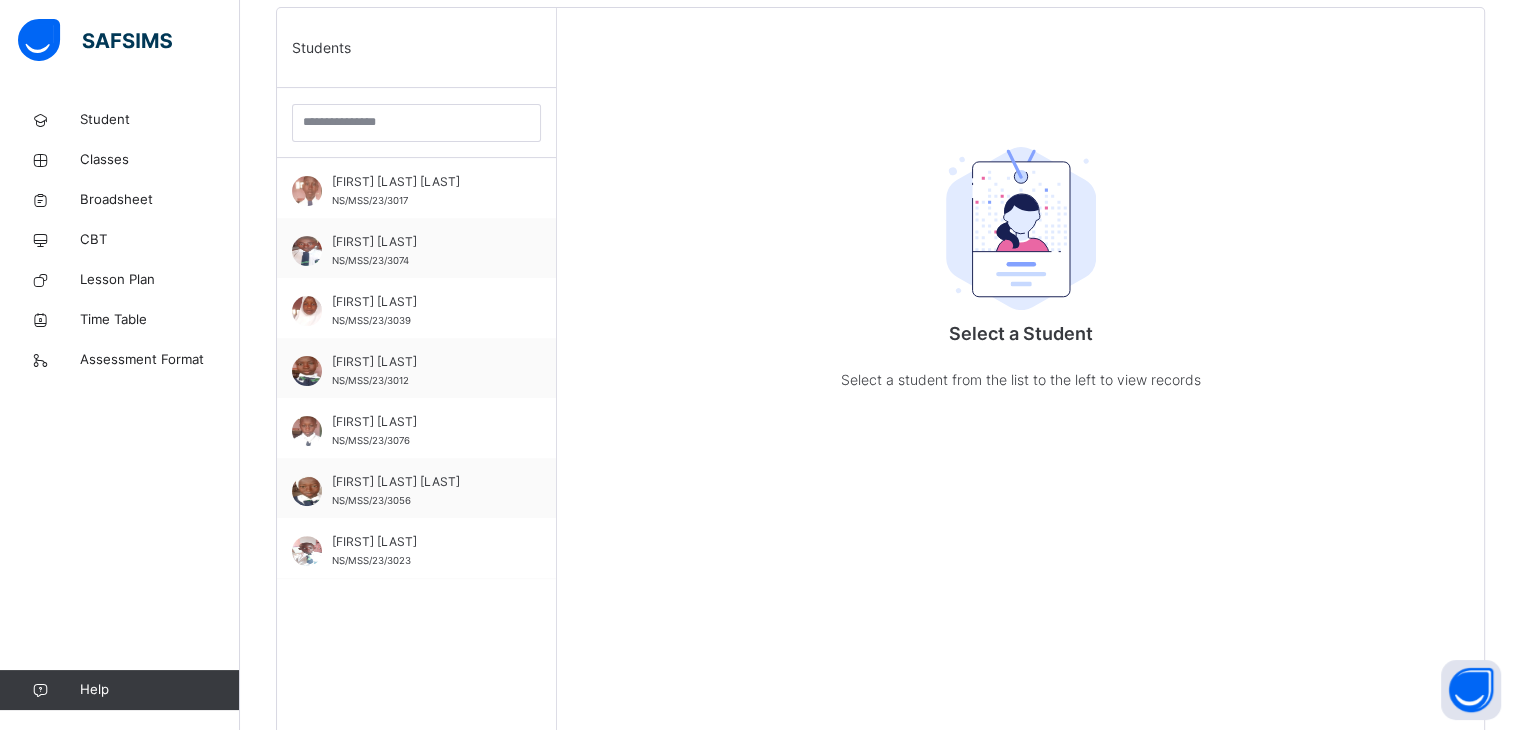 scroll, scrollTop: 516, scrollLeft: 0, axis: vertical 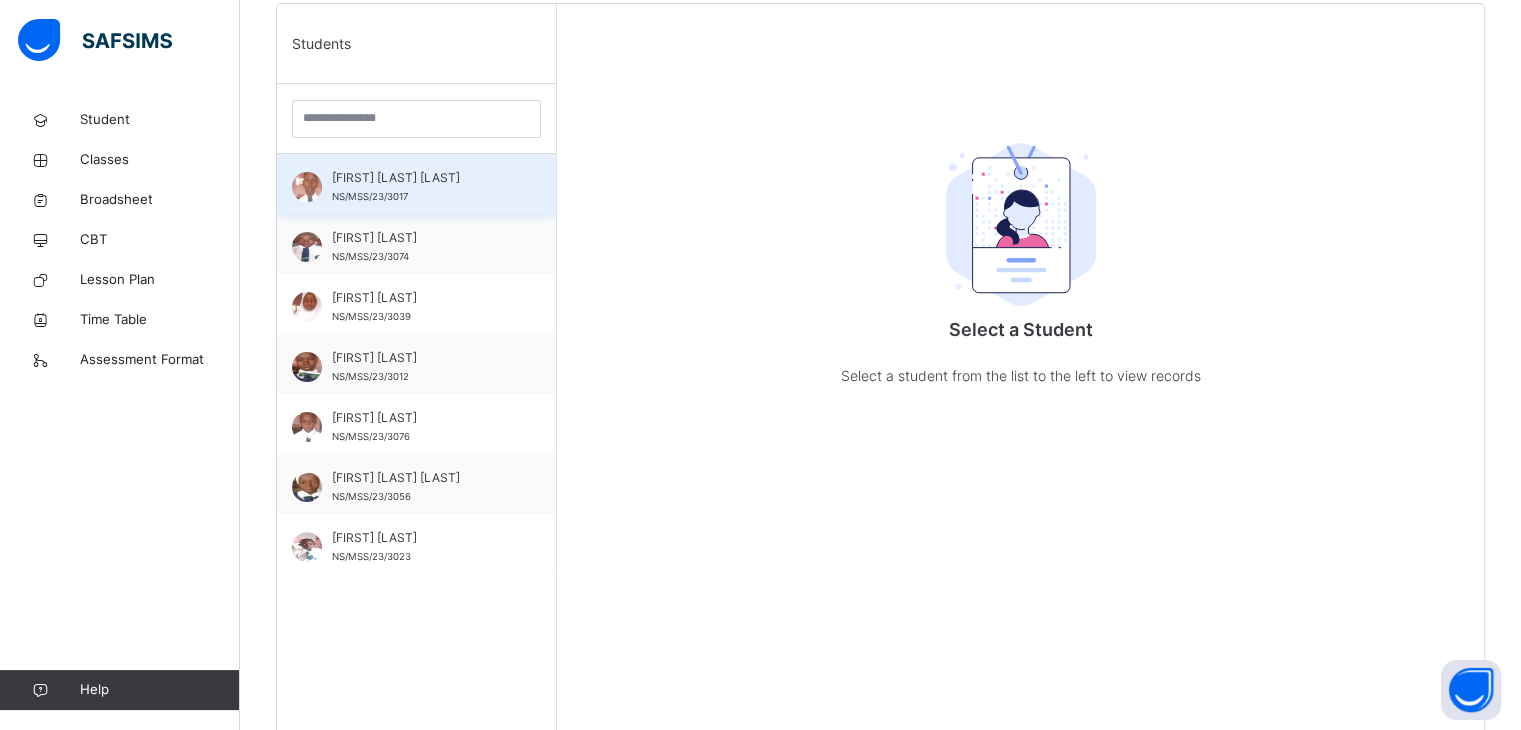 click on "[FIRST] [LAST] NS/MSS/23/3017" at bounding box center (416, 184) 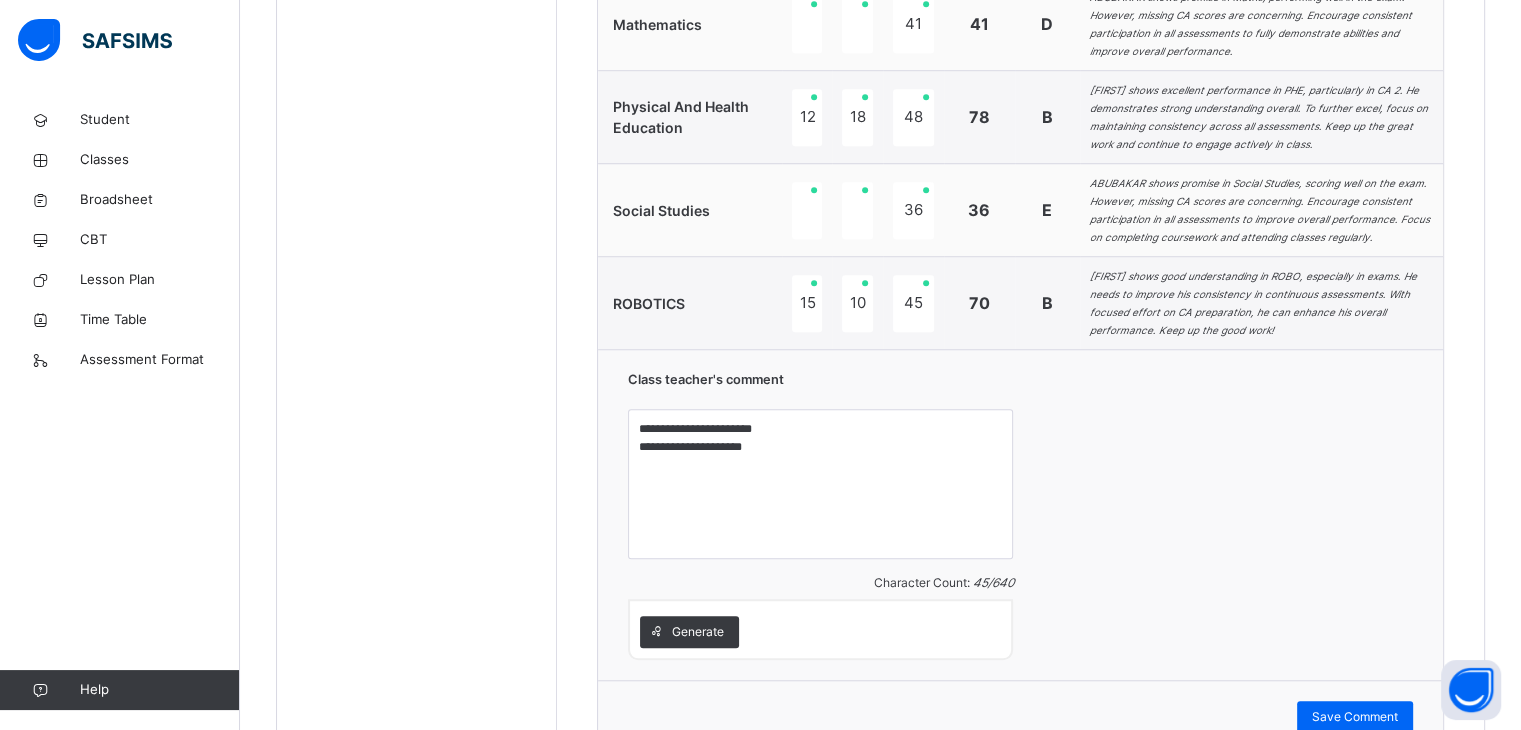 scroll, scrollTop: 1552, scrollLeft: 0, axis: vertical 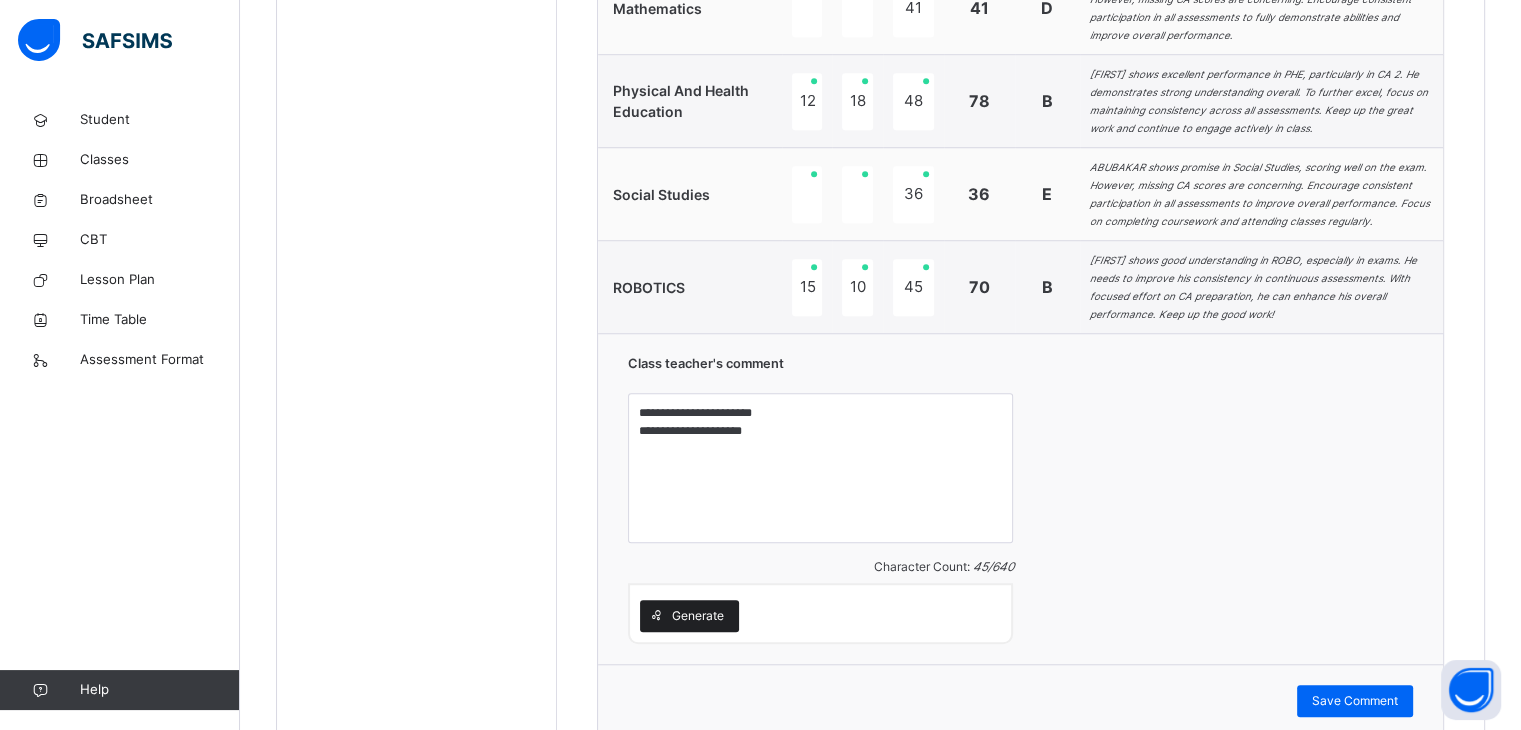 click on "Generate" at bounding box center (698, 616) 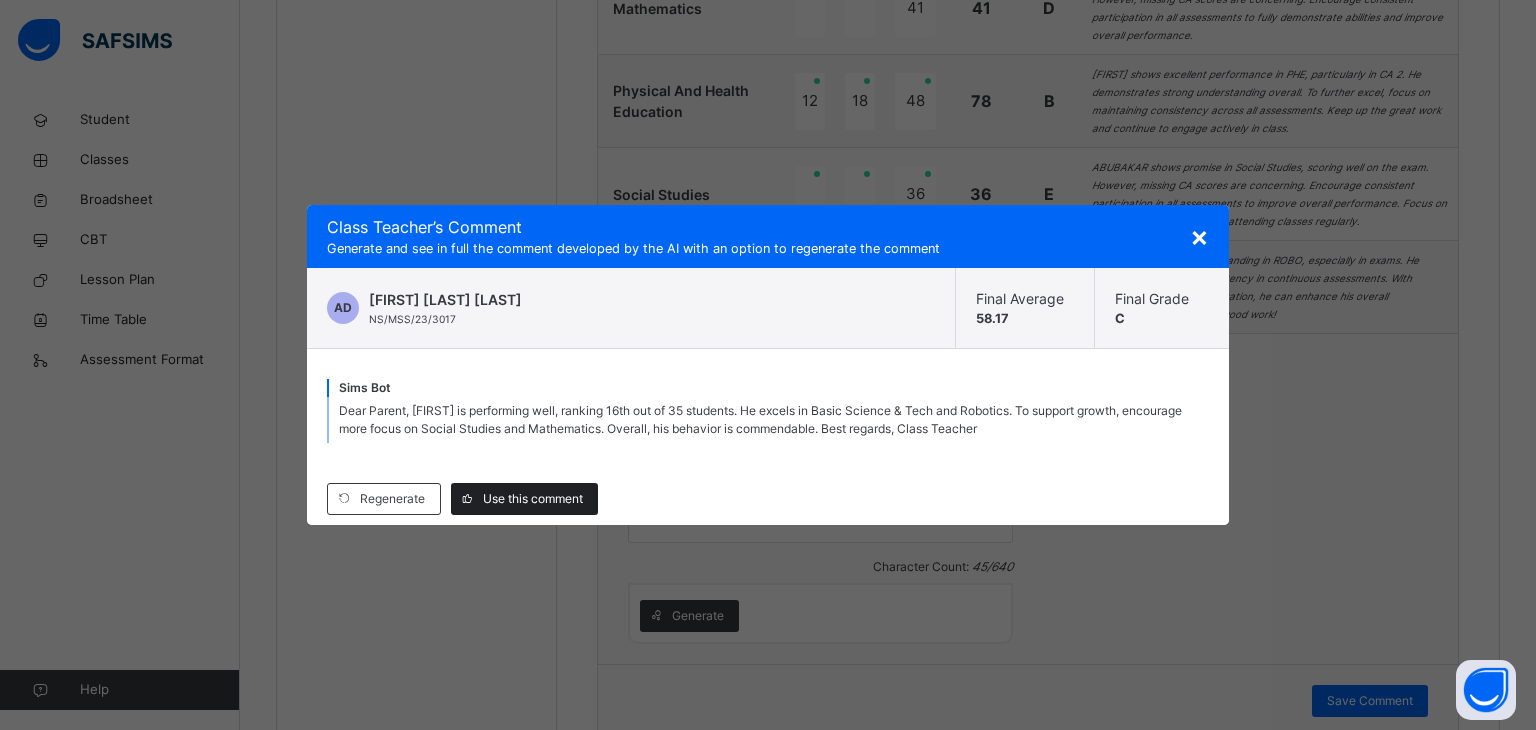 click on "Use this comment" at bounding box center [533, 499] 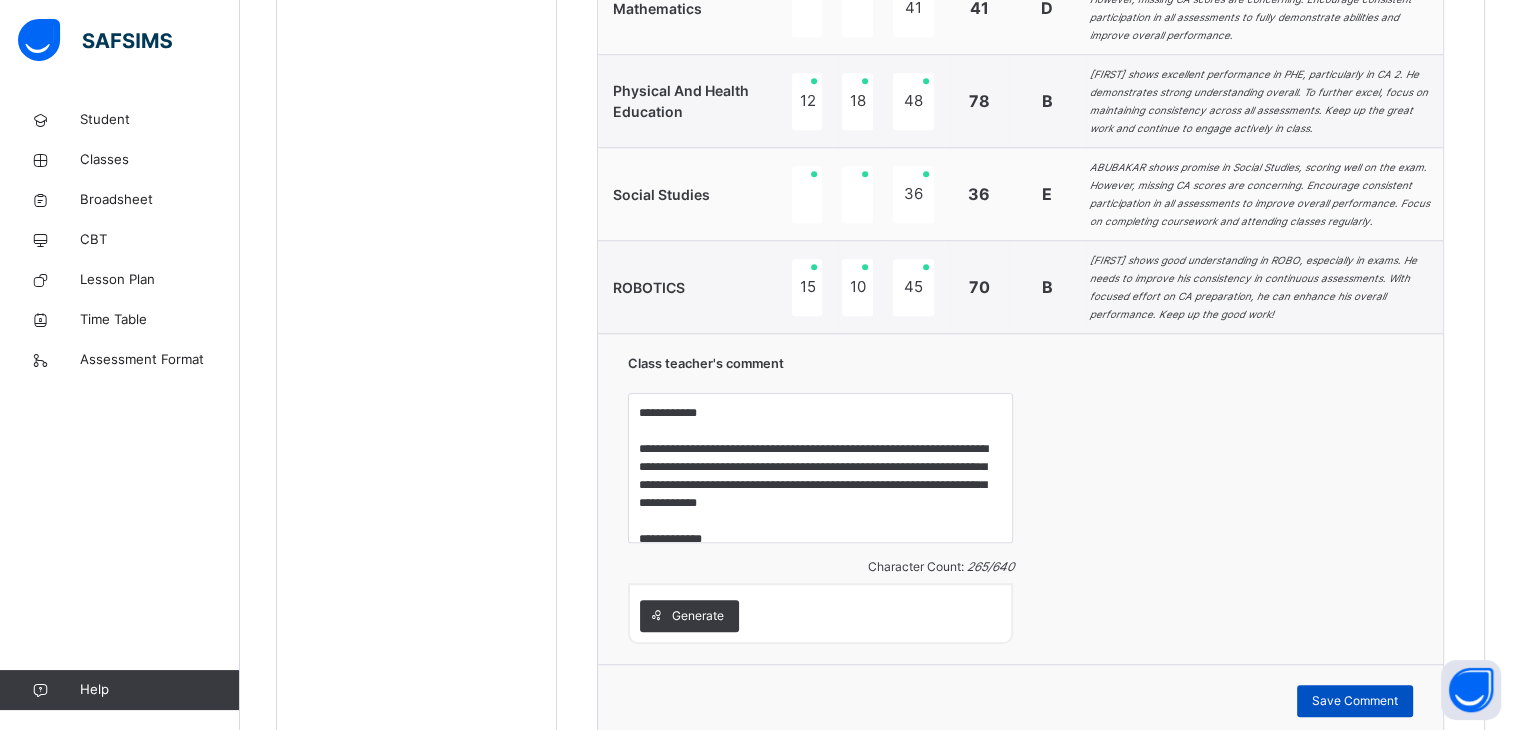 click on "Save Comment" at bounding box center [1355, 701] 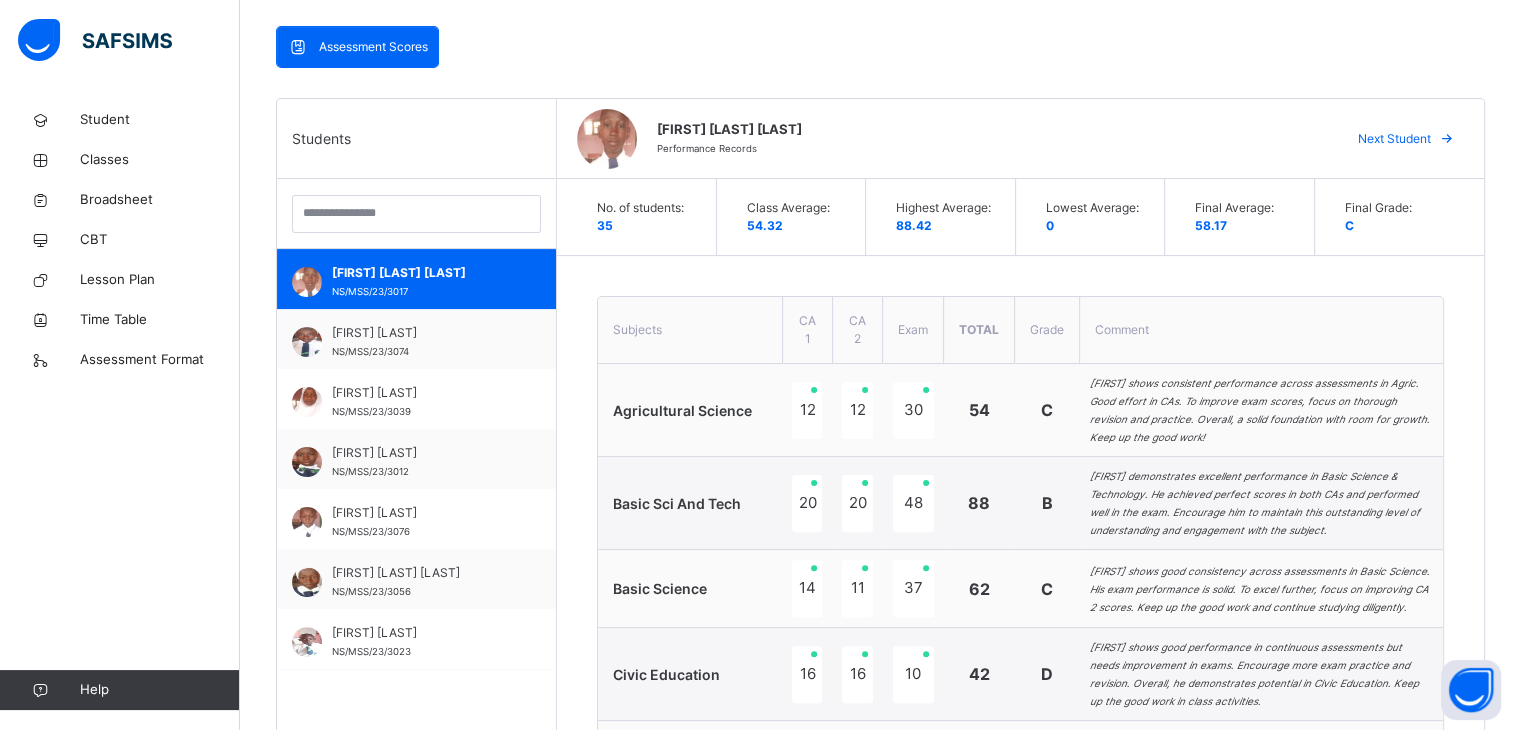scroll, scrollTop: 420, scrollLeft: 0, axis: vertical 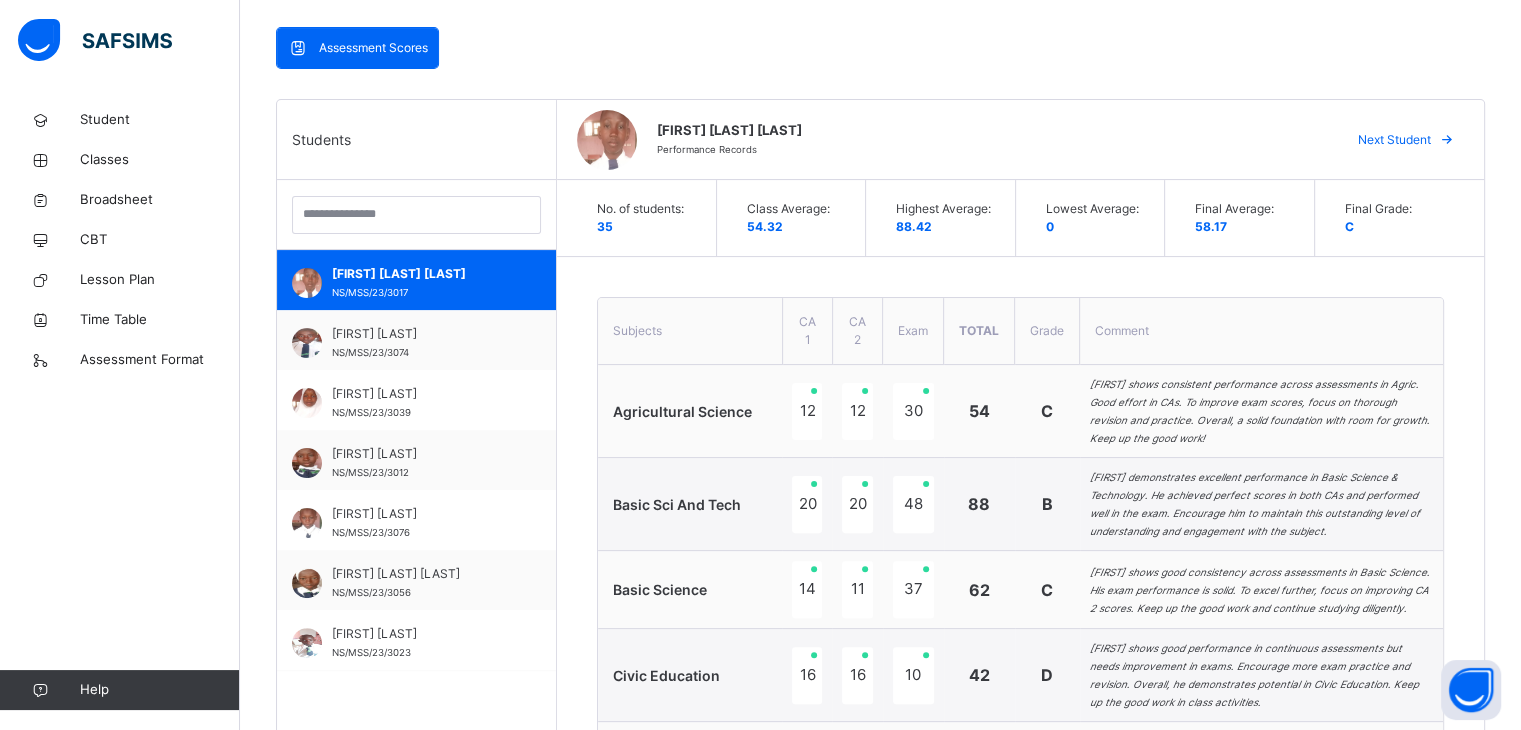 click at bounding box center (1447, 140) 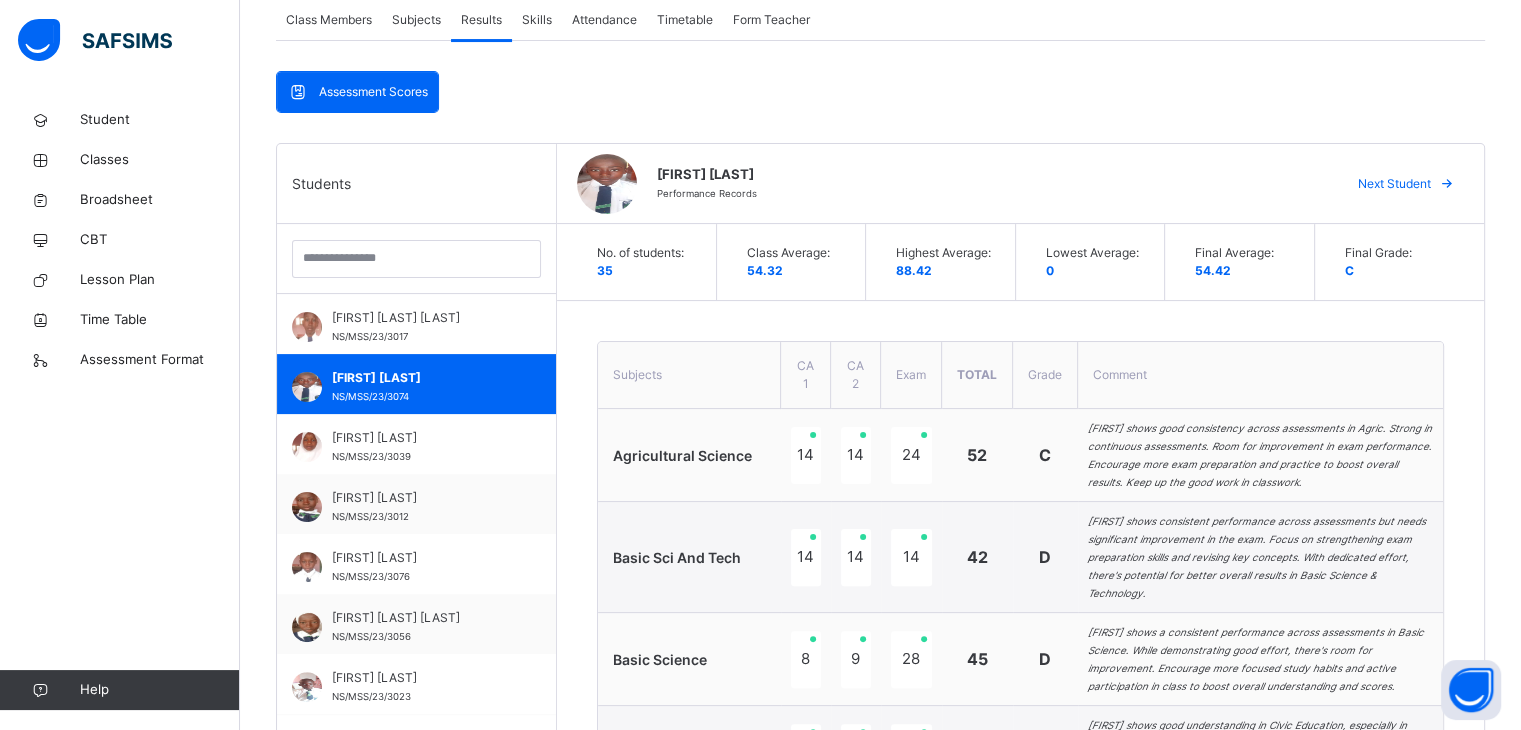 scroll, scrollTop: 370, scrollLeft: 0, axis: vertical 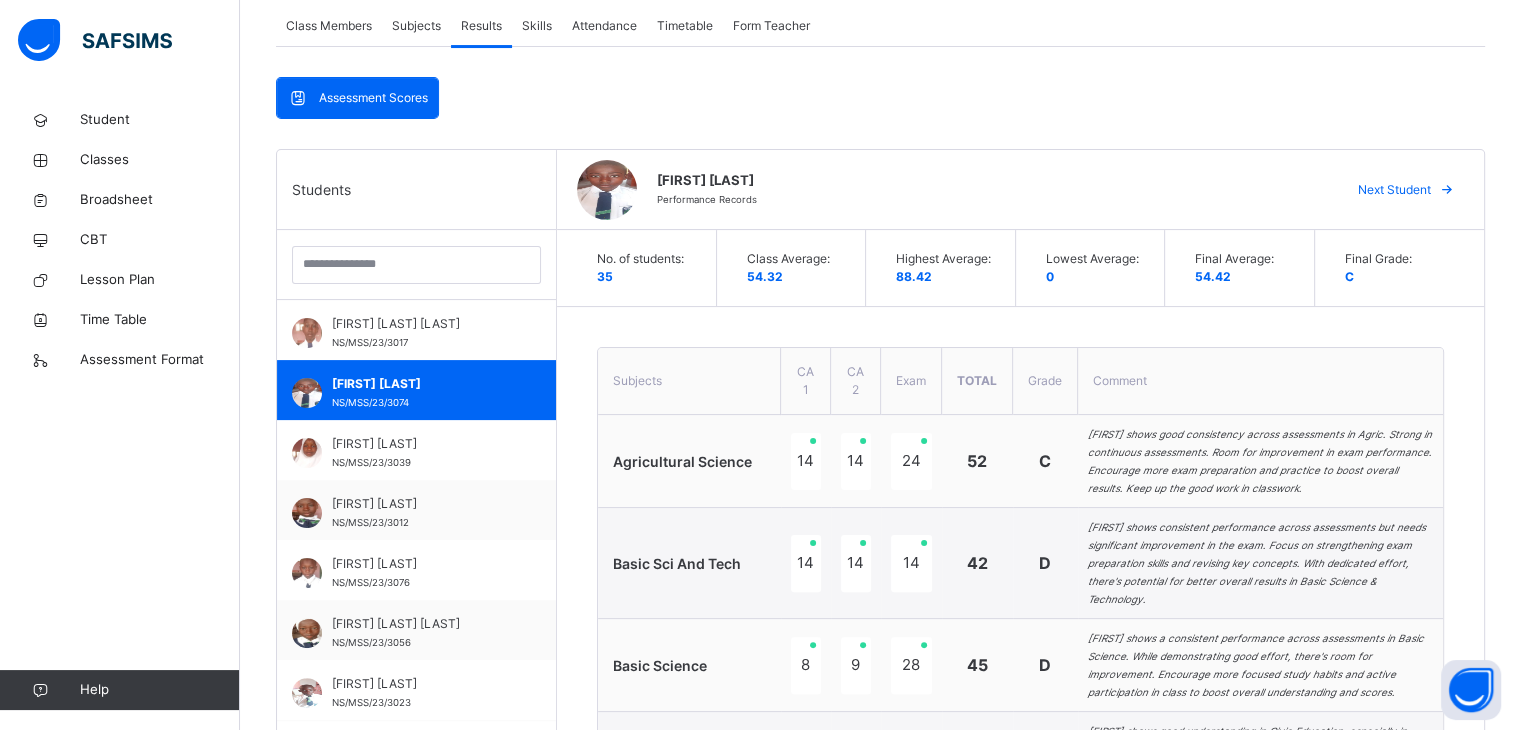 click at bounding box center (1447, 190) 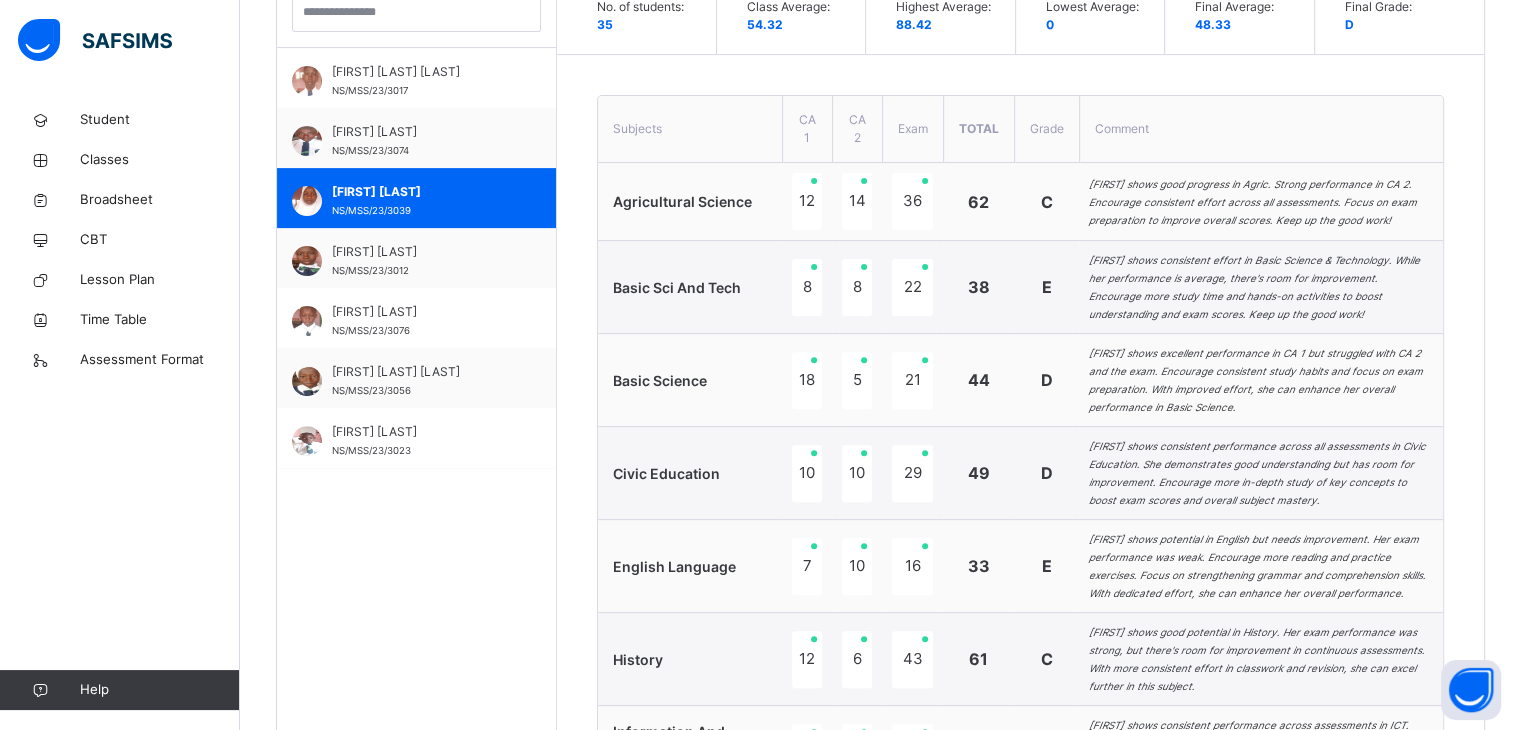 scroll, scrollTop: 621, scrollLeft: 0, axis: vertical 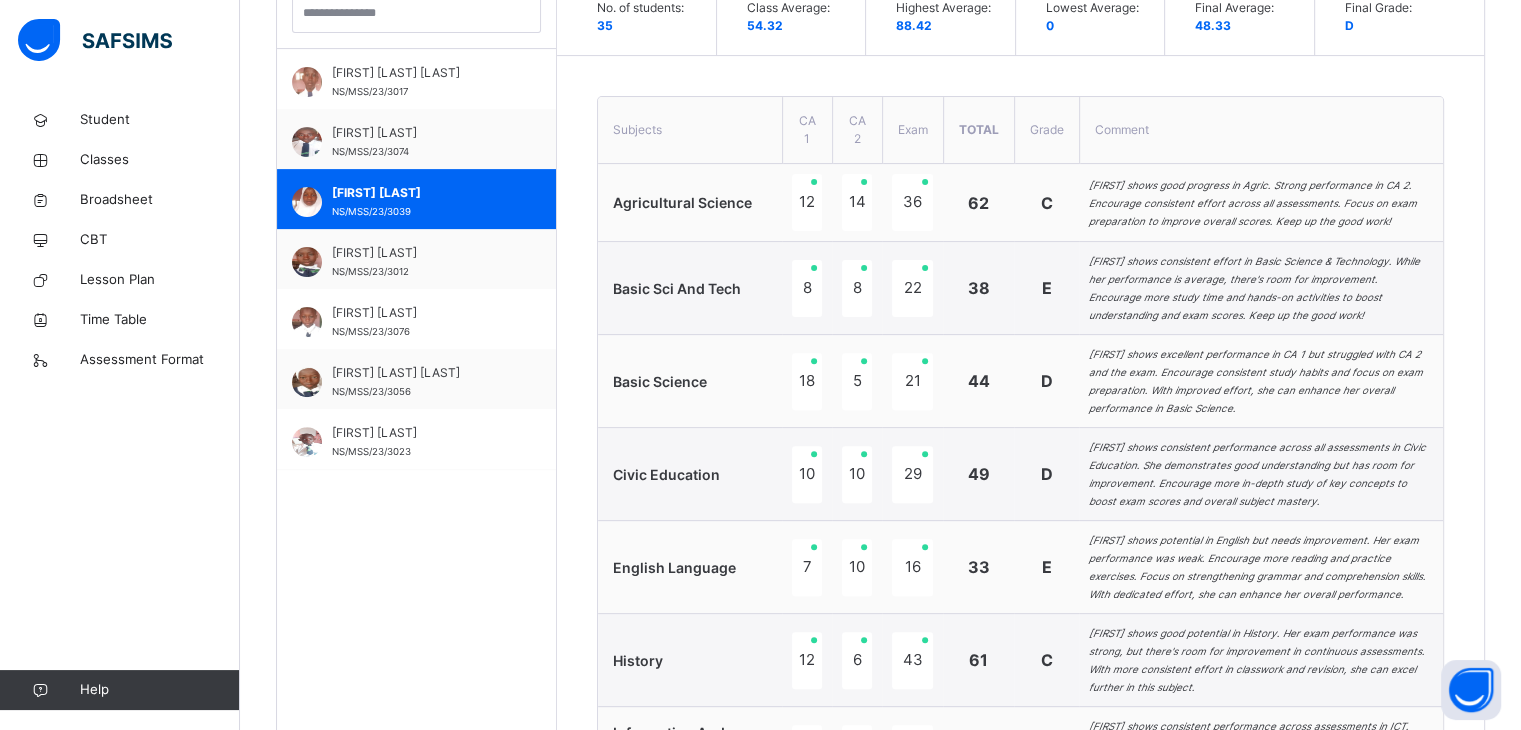 click on "8" at bounding box center (807, 288) 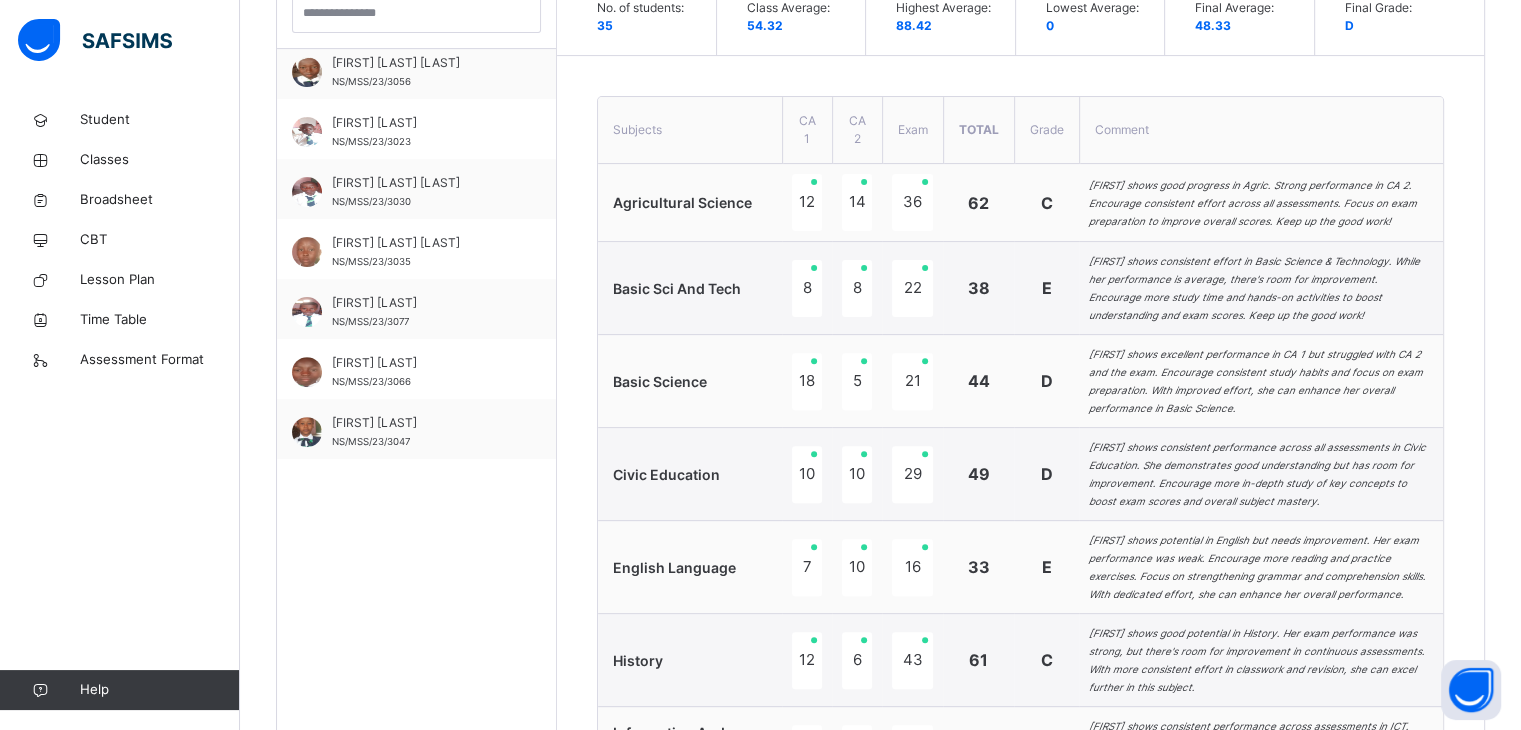 scroll, scrollTop: 314, scrollLeft: 0, axis: vertical 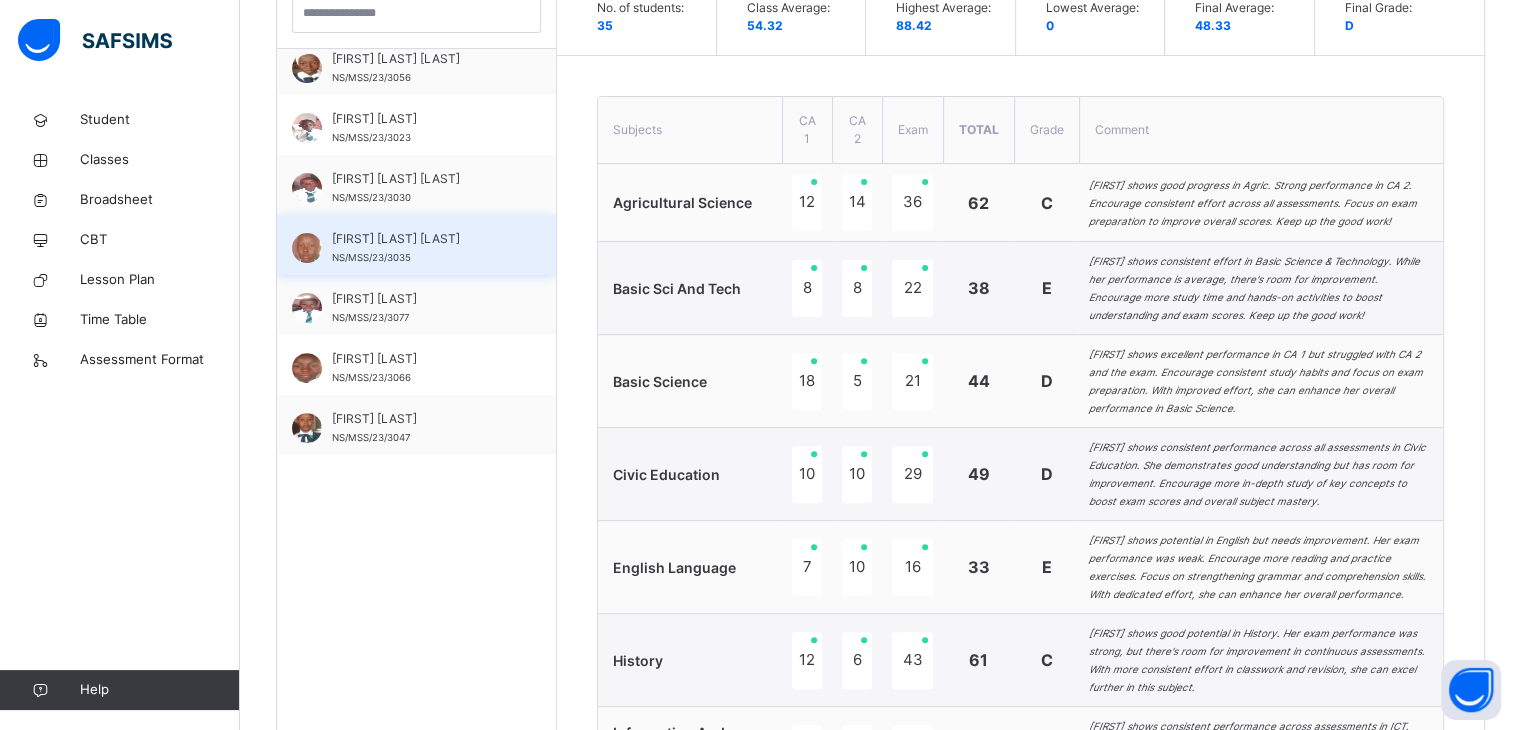 click on "NS/MSS/23/3035" at bounding box center (371, 257) 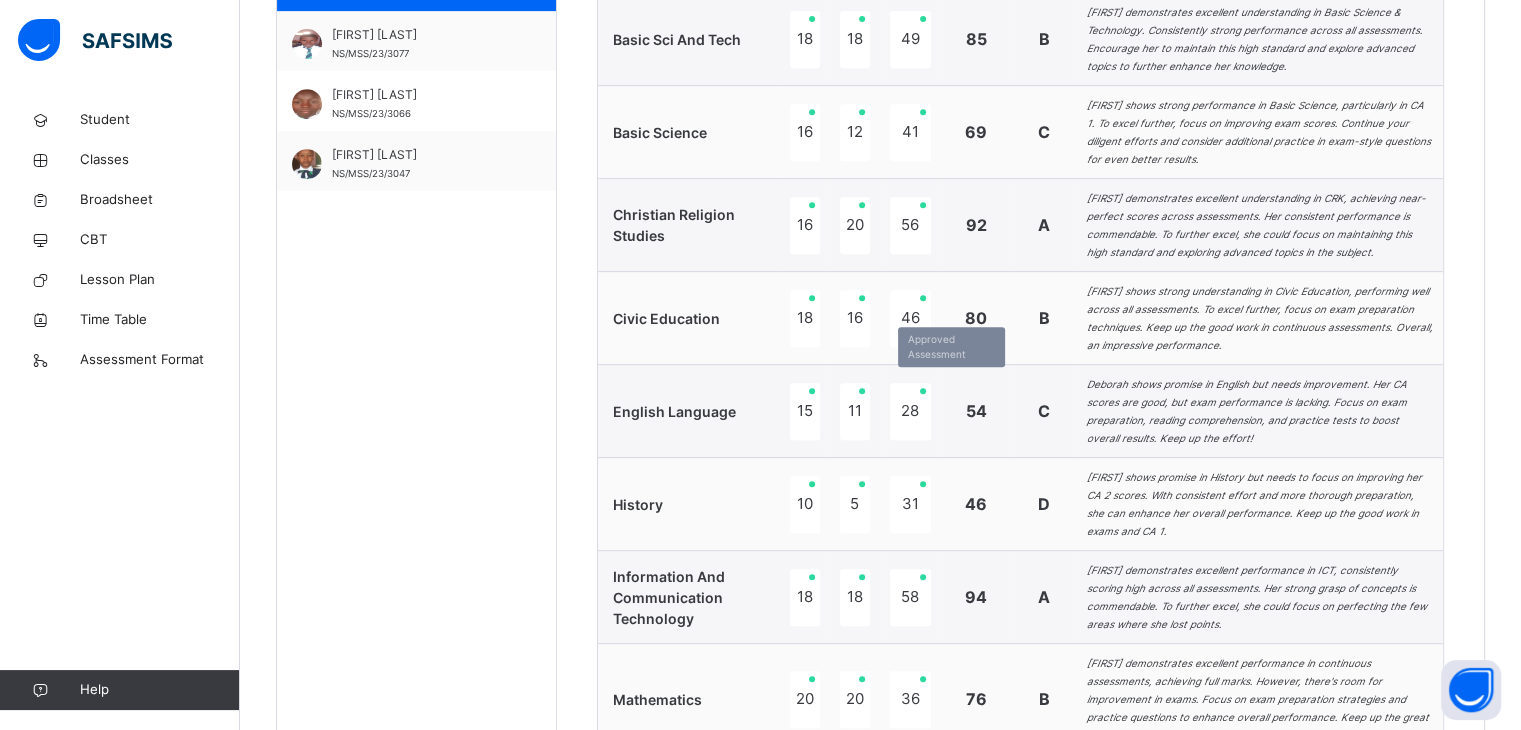 scroll, scrollTop: 884, scrollLeft: 0, axis: vertical 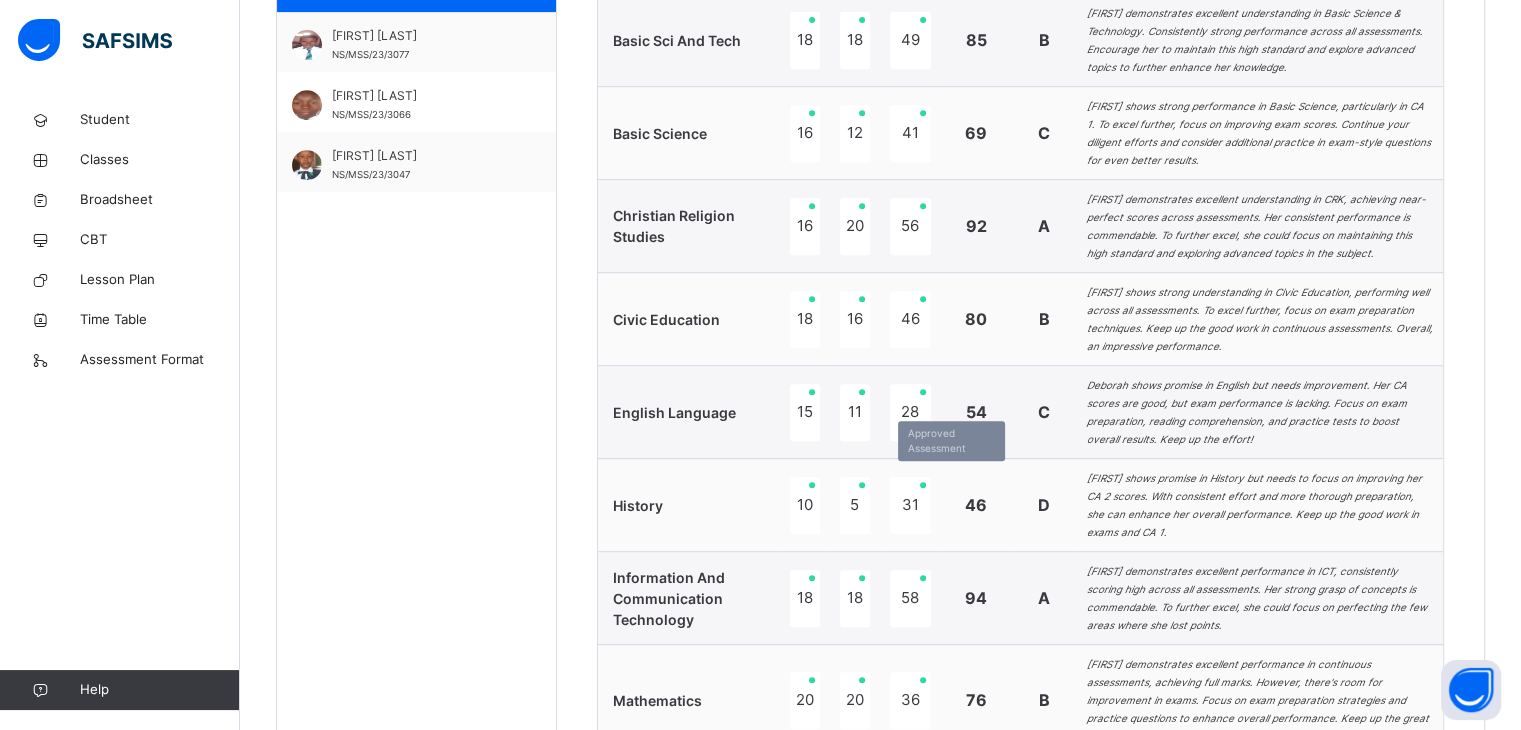 click on "31" at bounding box center [910, 505] 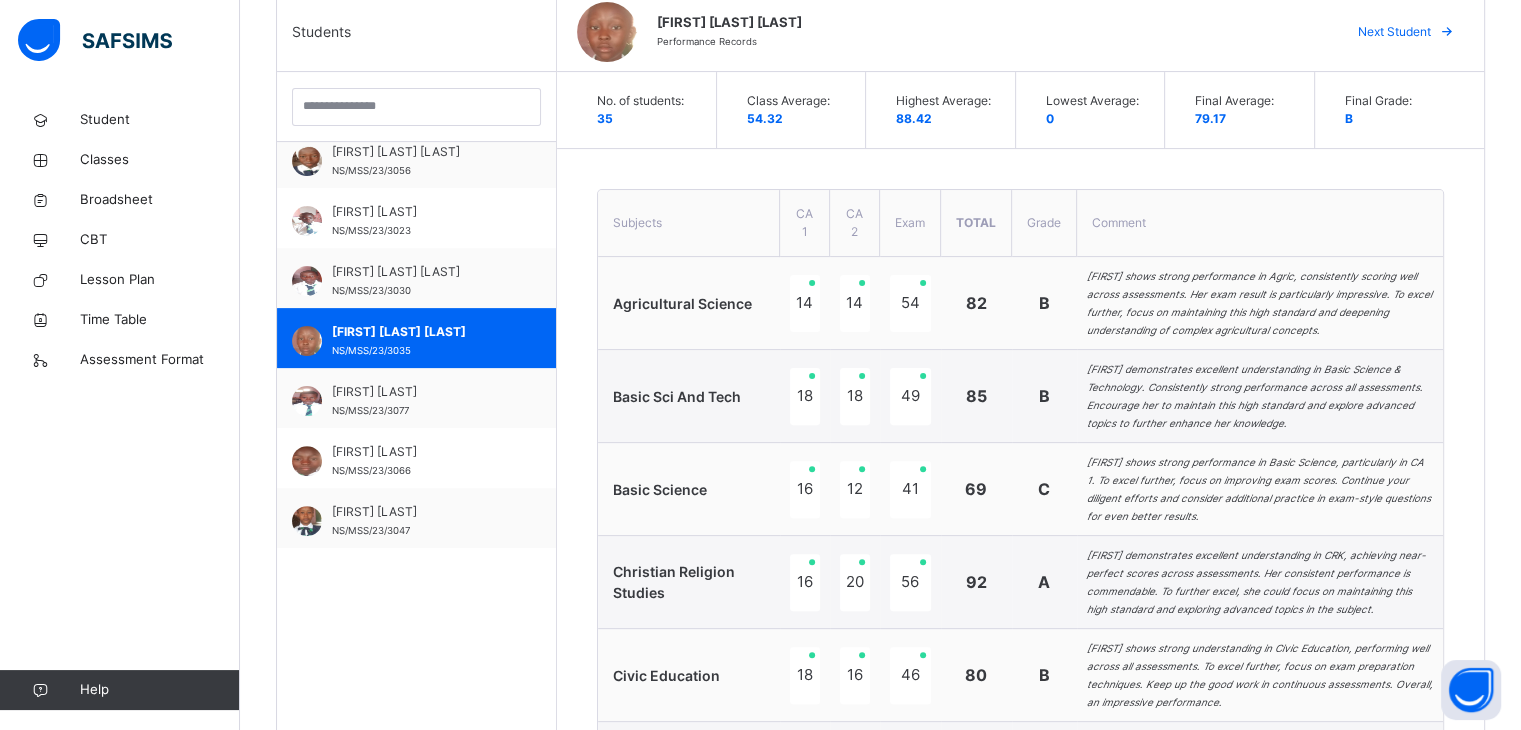 scroll, scrollTop: 0, scrollLeft: 0, axis: both 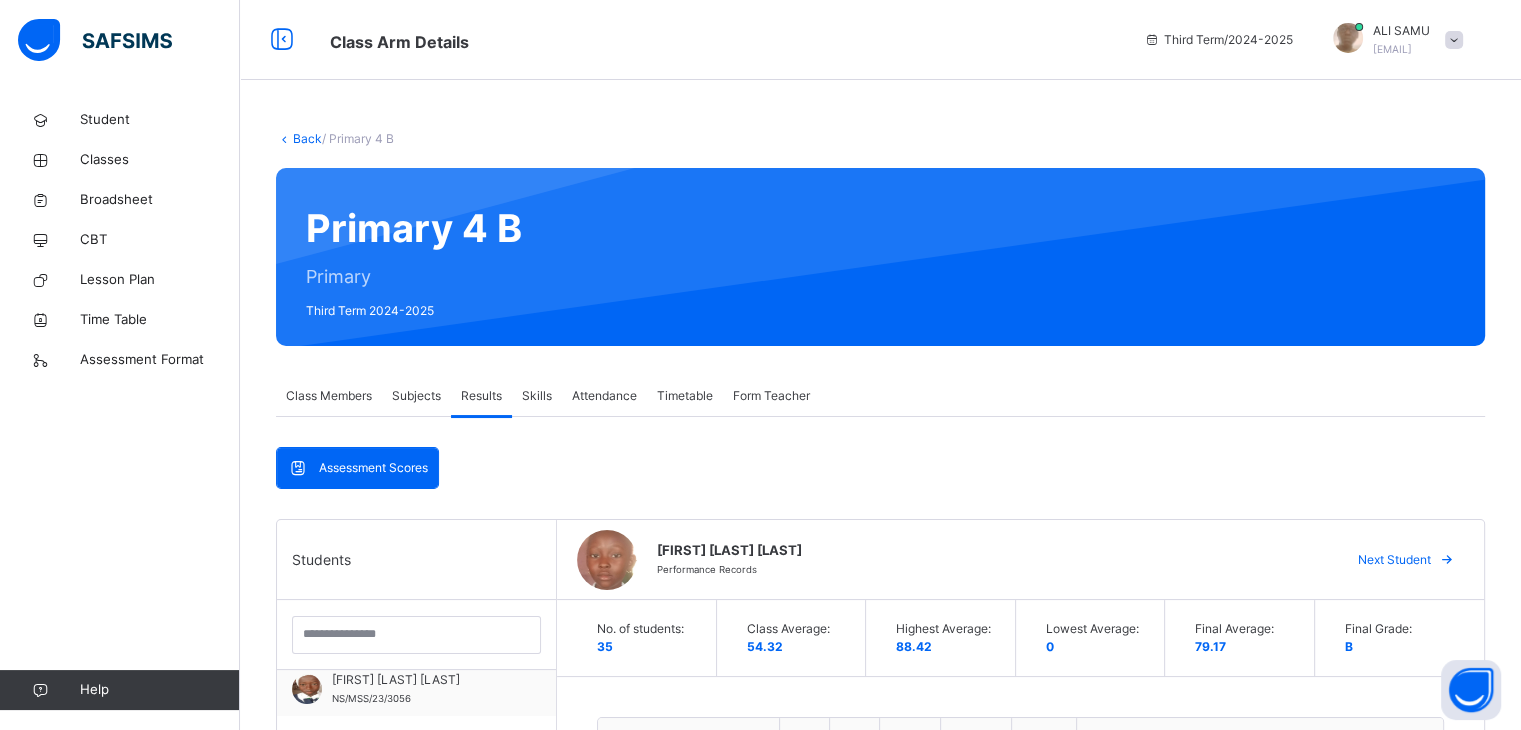 click on "Subjects" at bounding box center (416, 396) 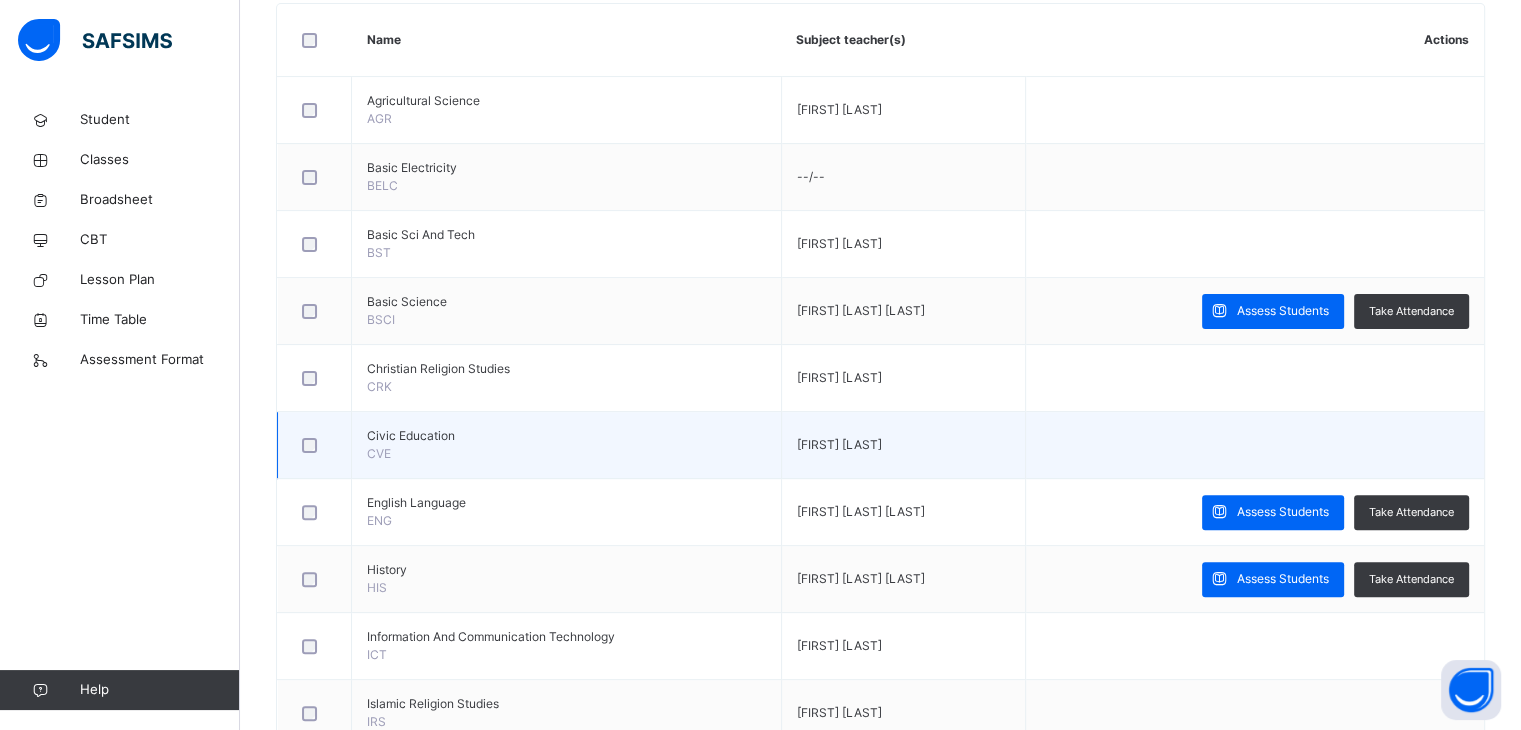 scroll, scrollTop: 555, scrollLeft: 0, axis: vertical 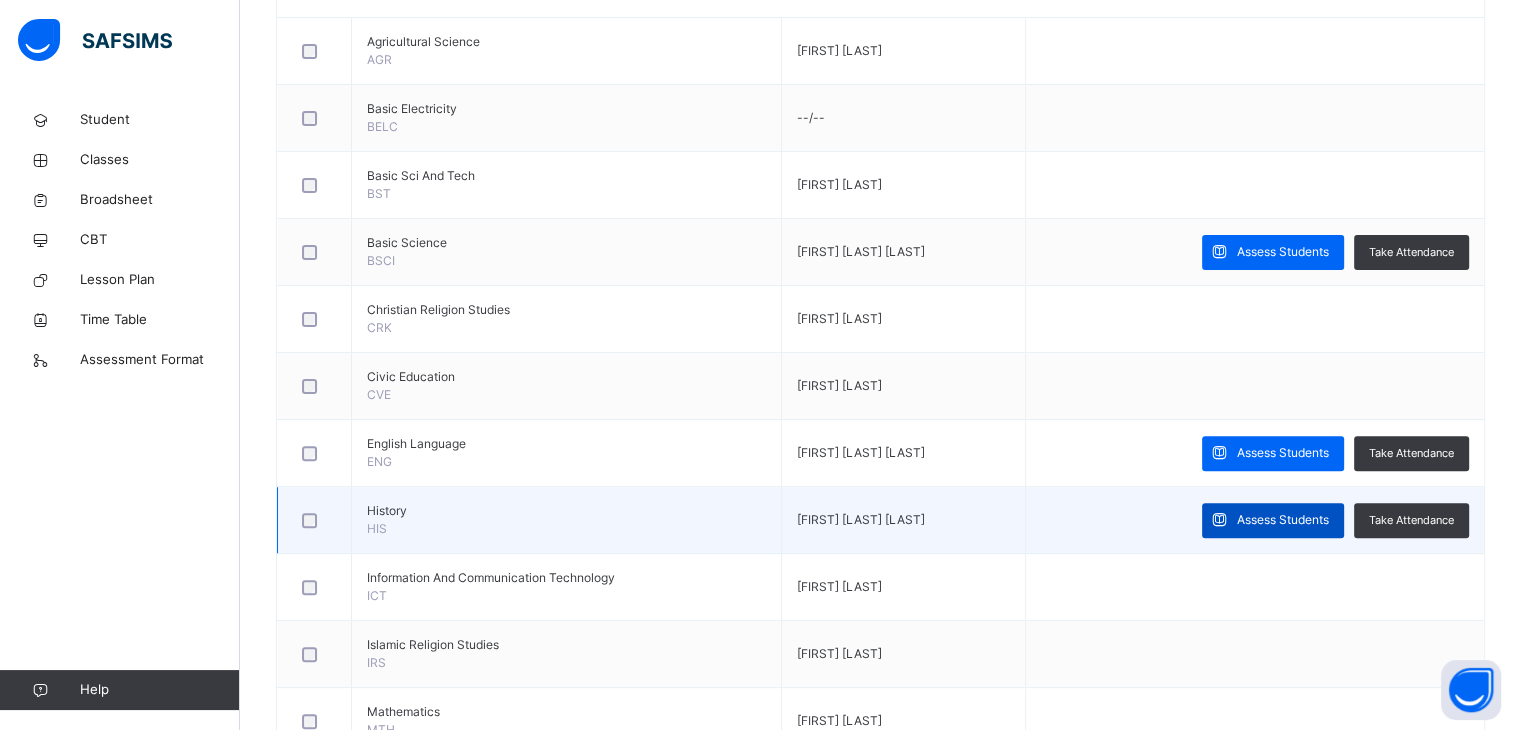 click on "Assess Students" at bounding box center [1283, 520] 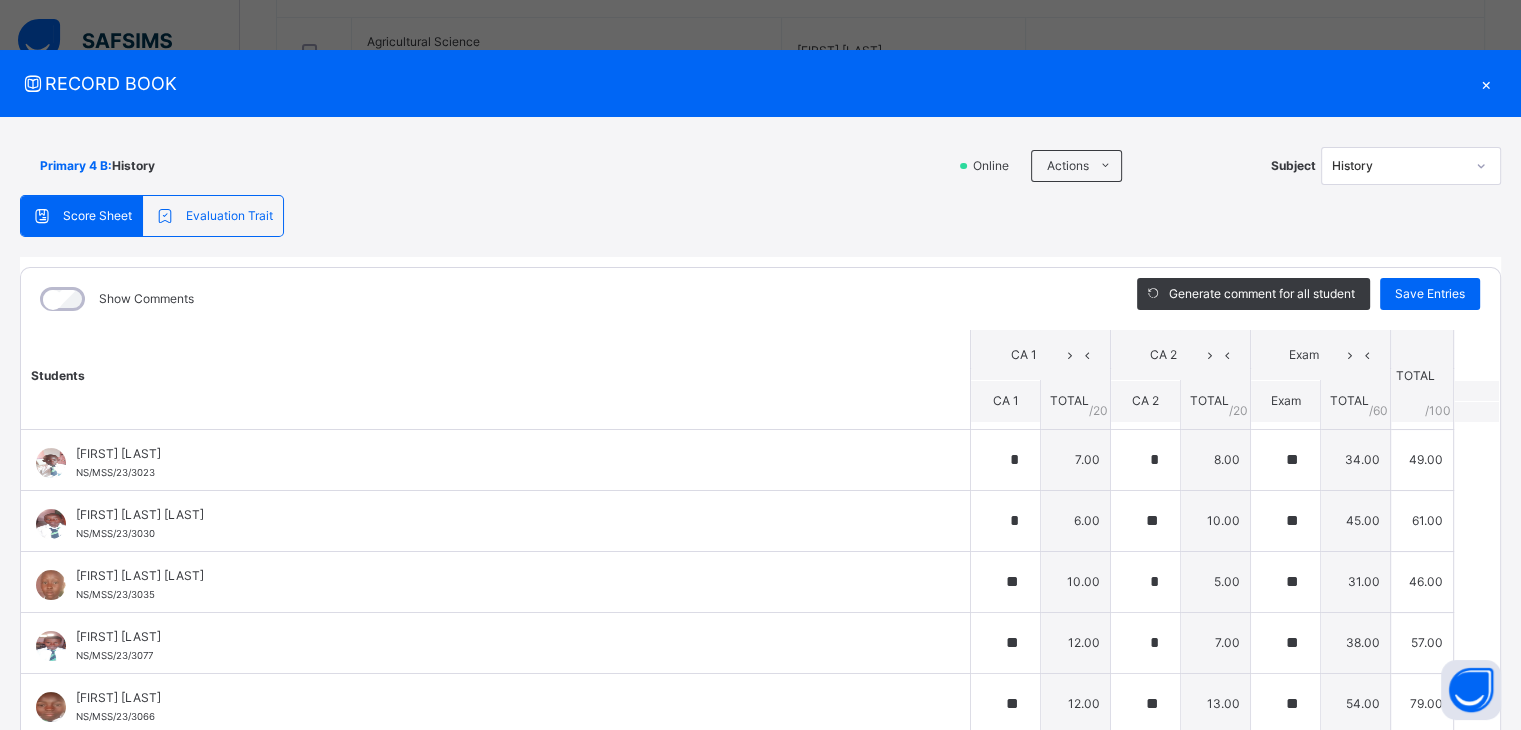 scroll, scrollTop: 348, scrollLeft: 0, axis: vertical 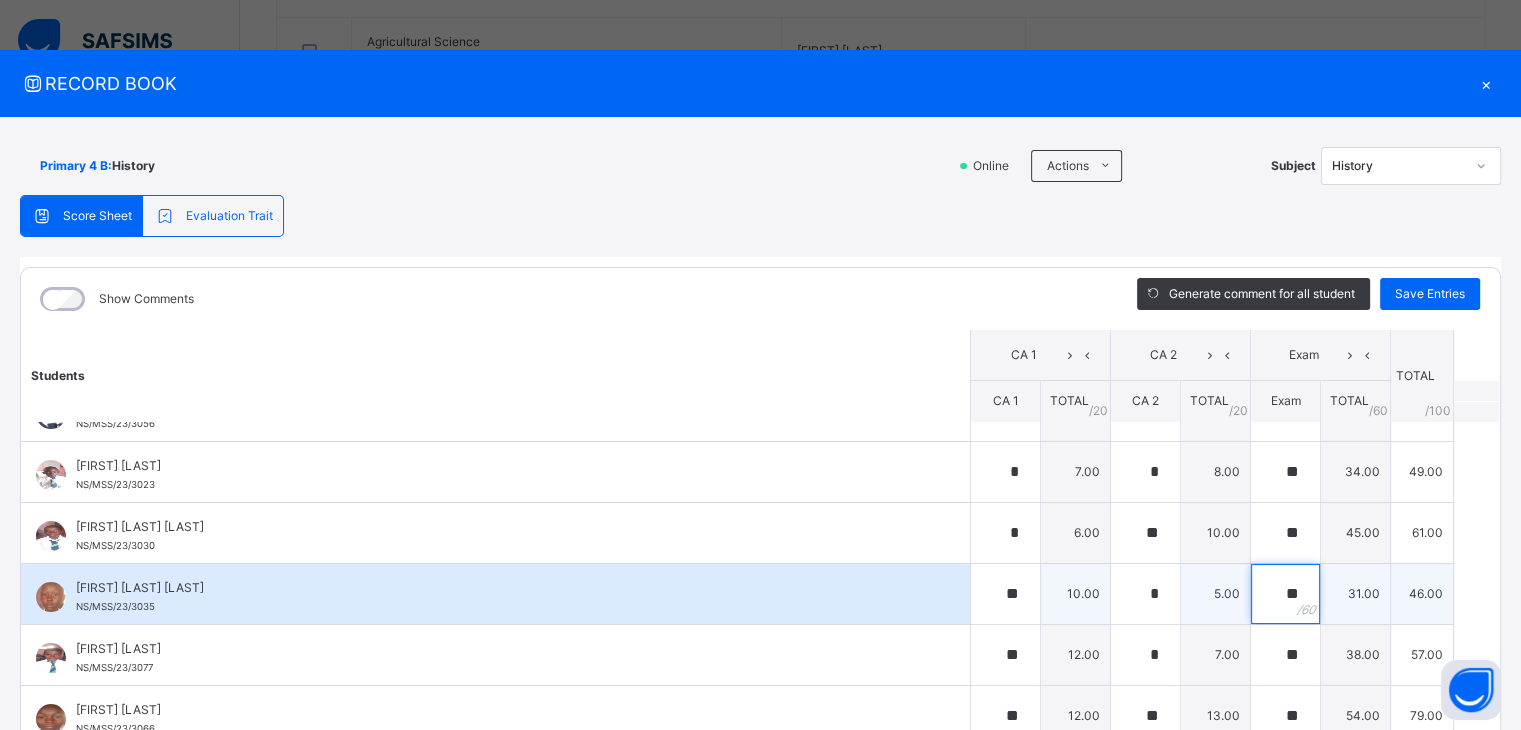 click on "**" at bounding box center (1285, 594) 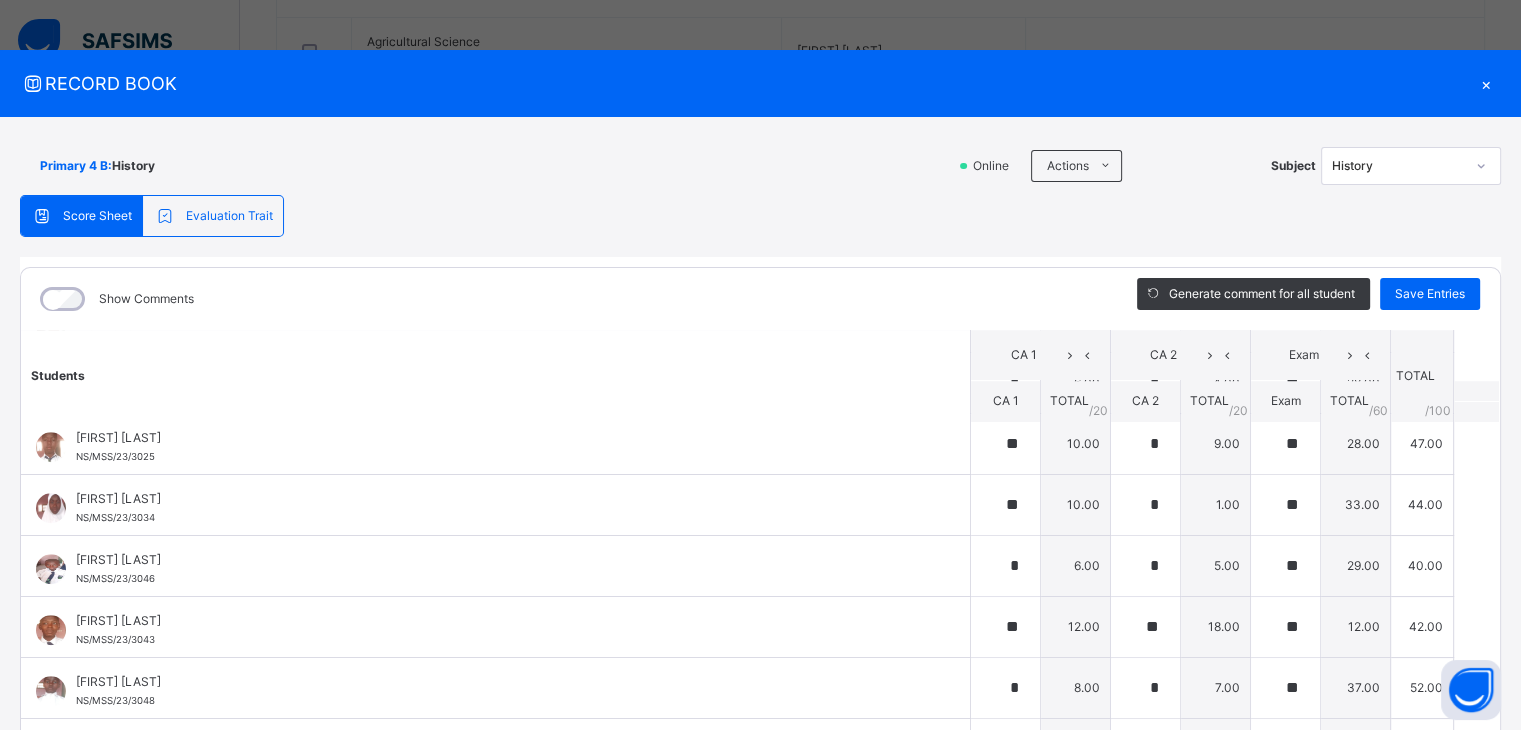 scroll, scrollTop: 1720, scrollLeft: 0, axis: vertical 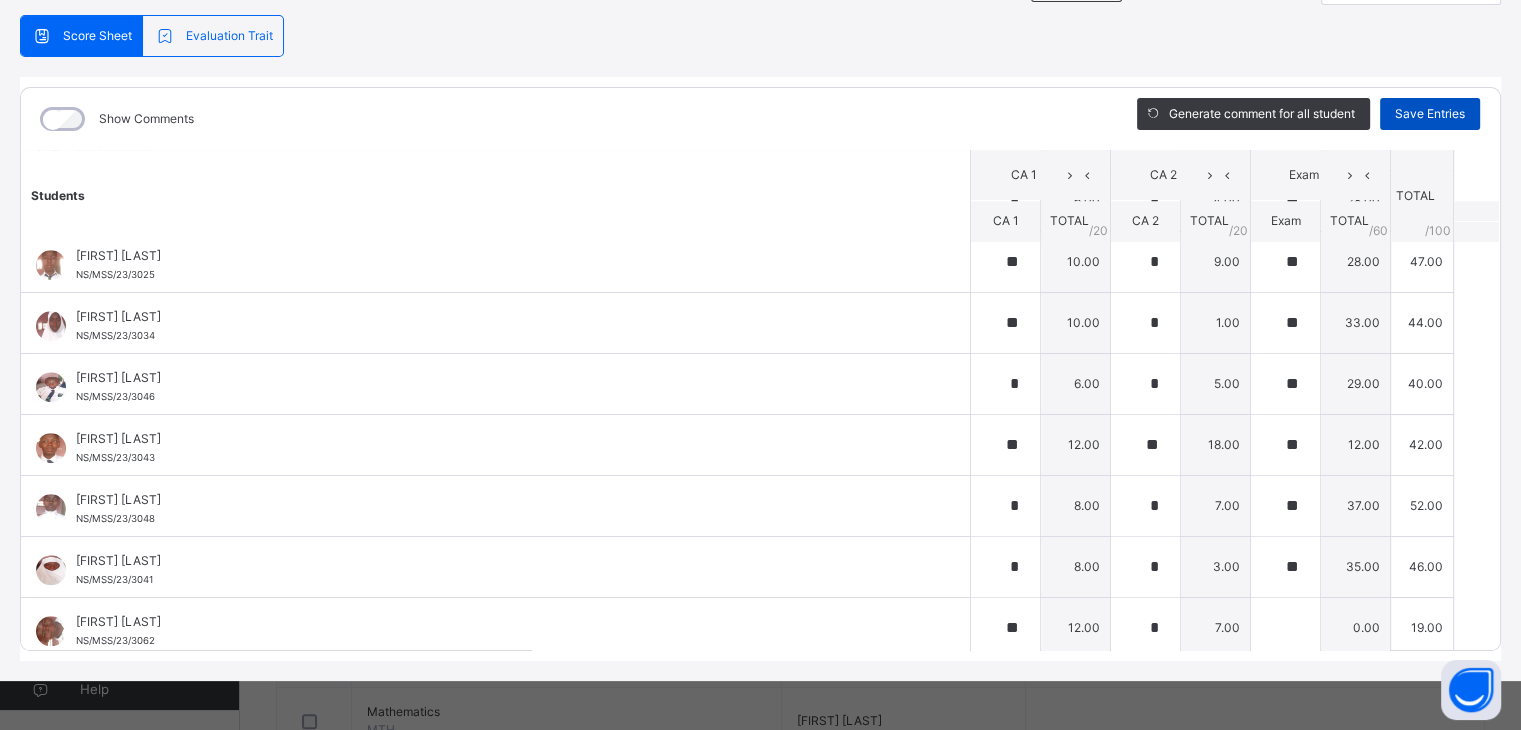 type on "**" 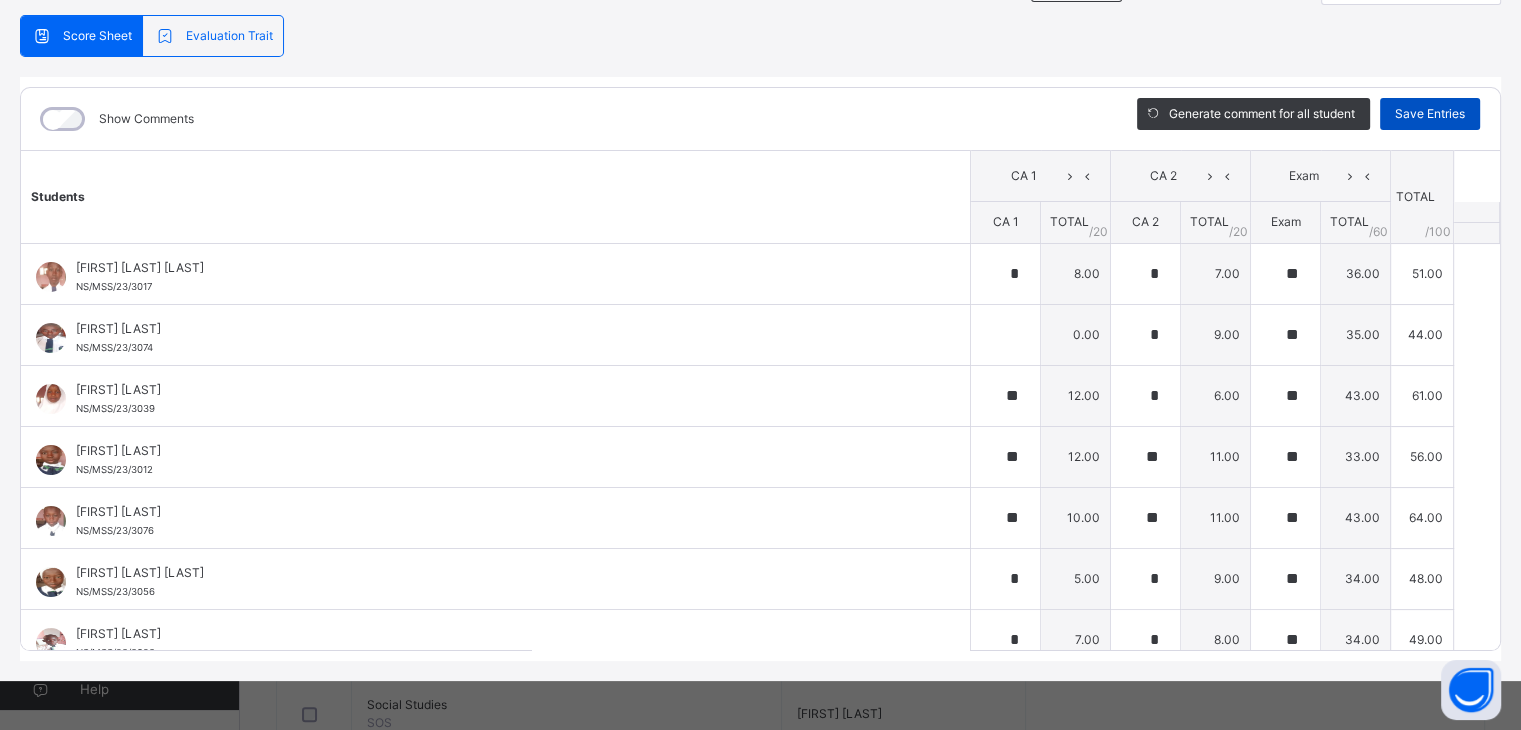 scroll, scrollTop: 710, scrollLeft: 0, axis: vertical 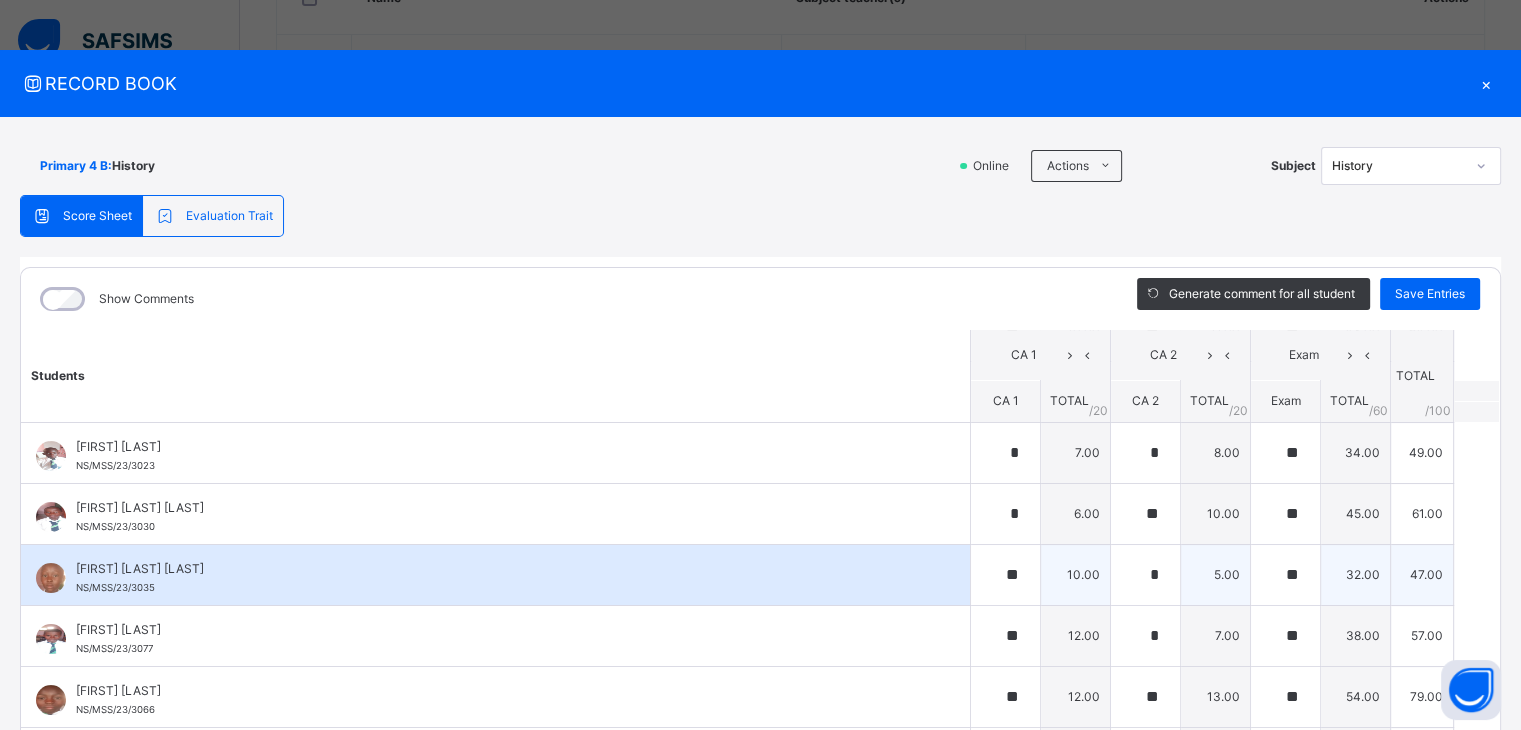 click on "[FIRST] [LAST] [LAST]" at bounding box center [500, 569] 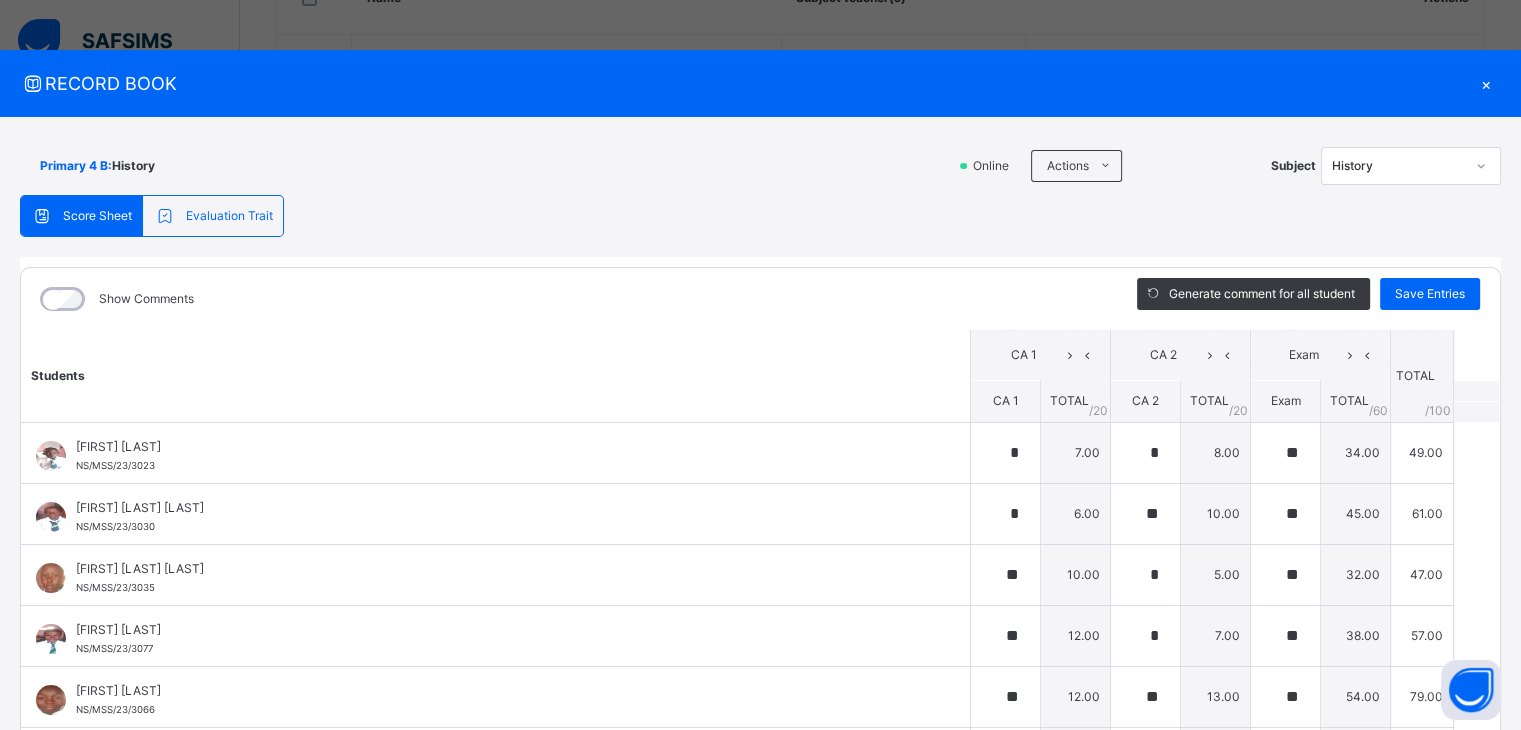 click on "×" at bounding box center (1486, 83) 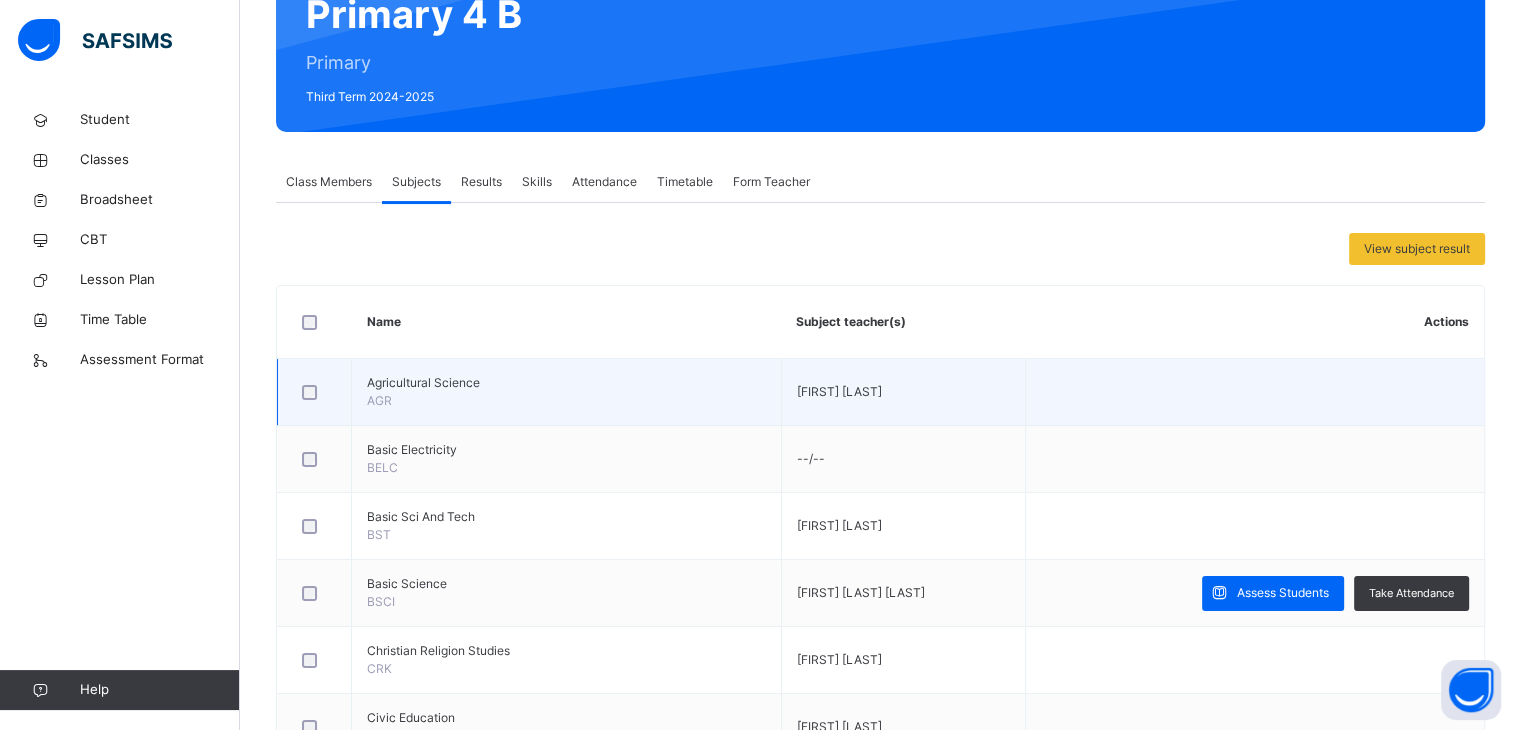 scroll, scrollTop: 212, scrollLeft: 0, axis: vertical 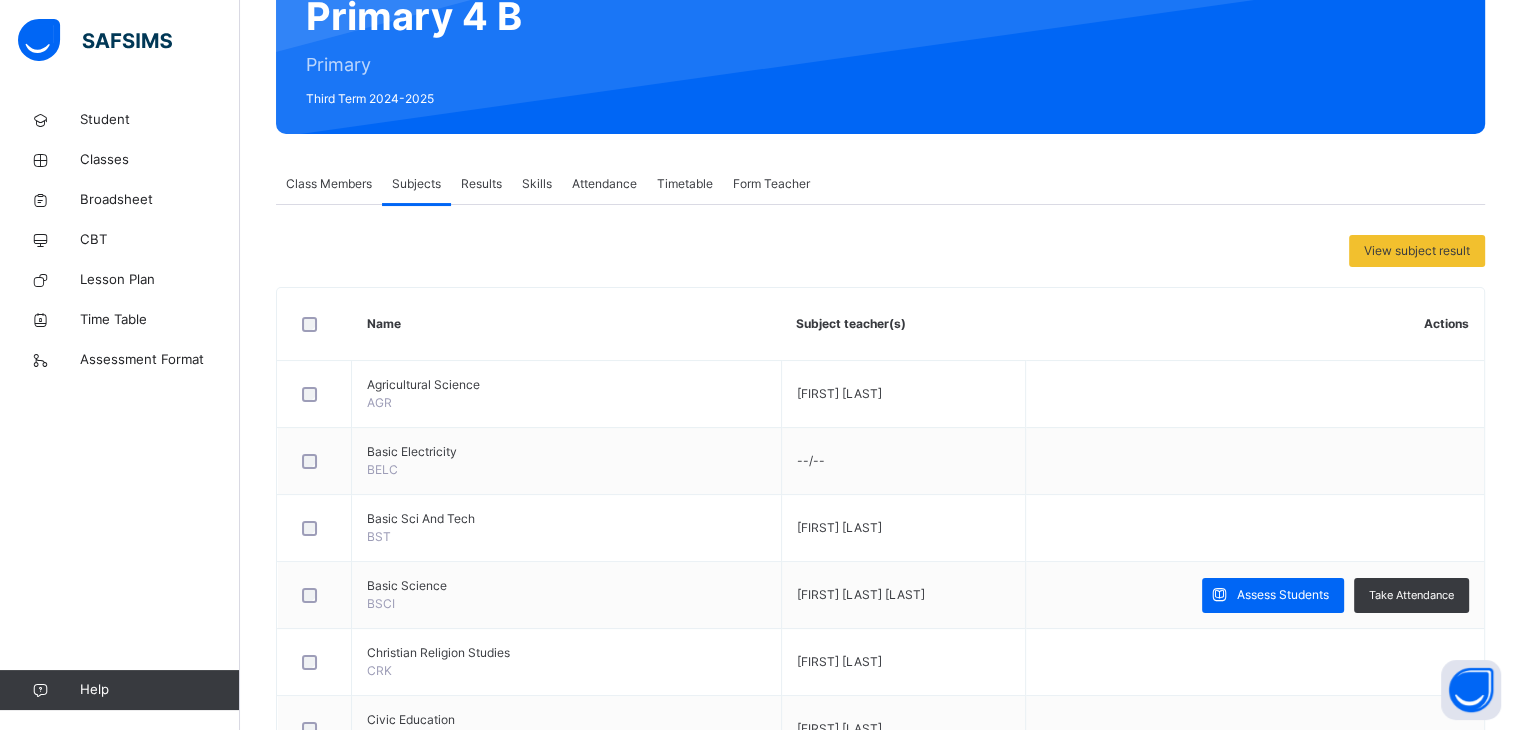click on "Results" at bounding box center (481, 184) 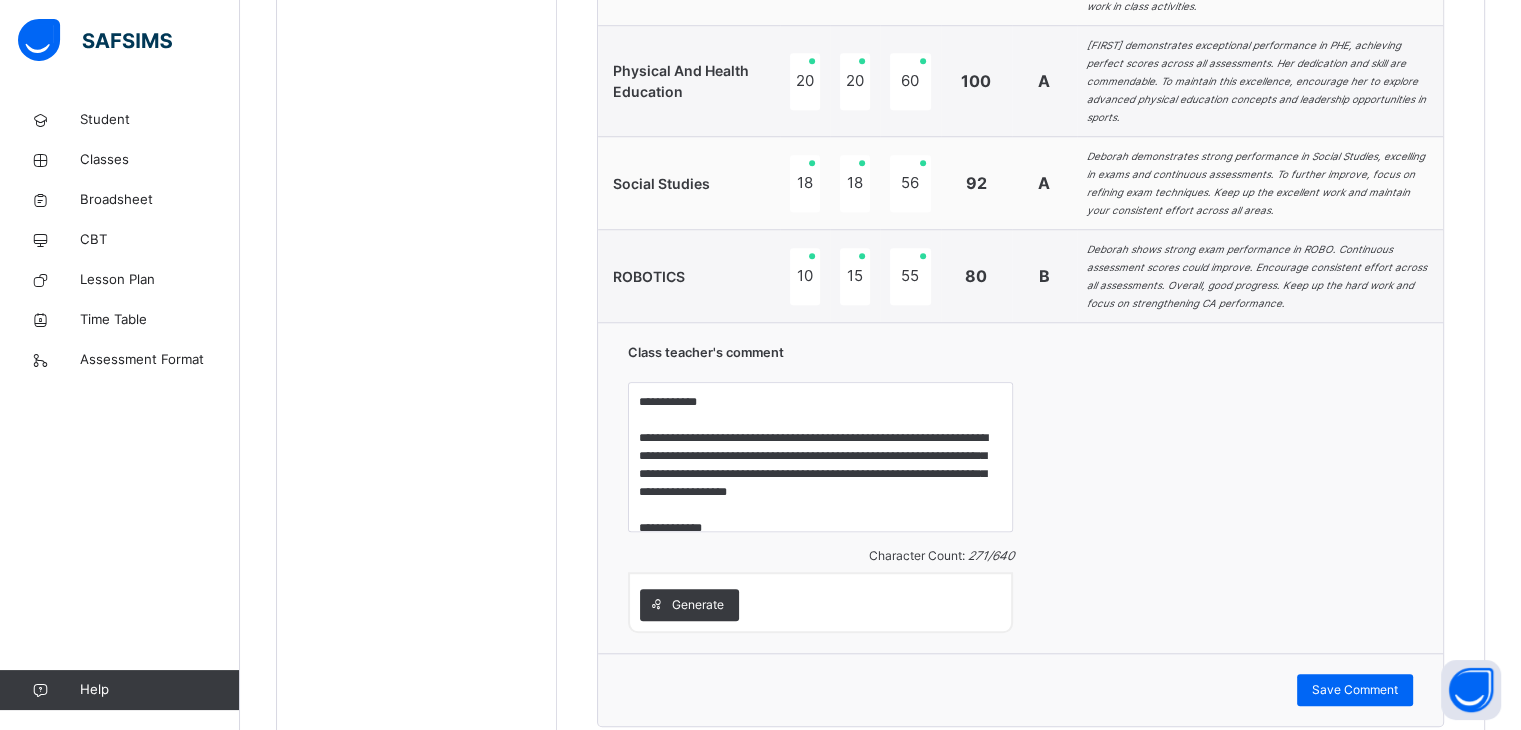 scroll, scrollTop: 1628, scrollLeft: 0, axis: vertical 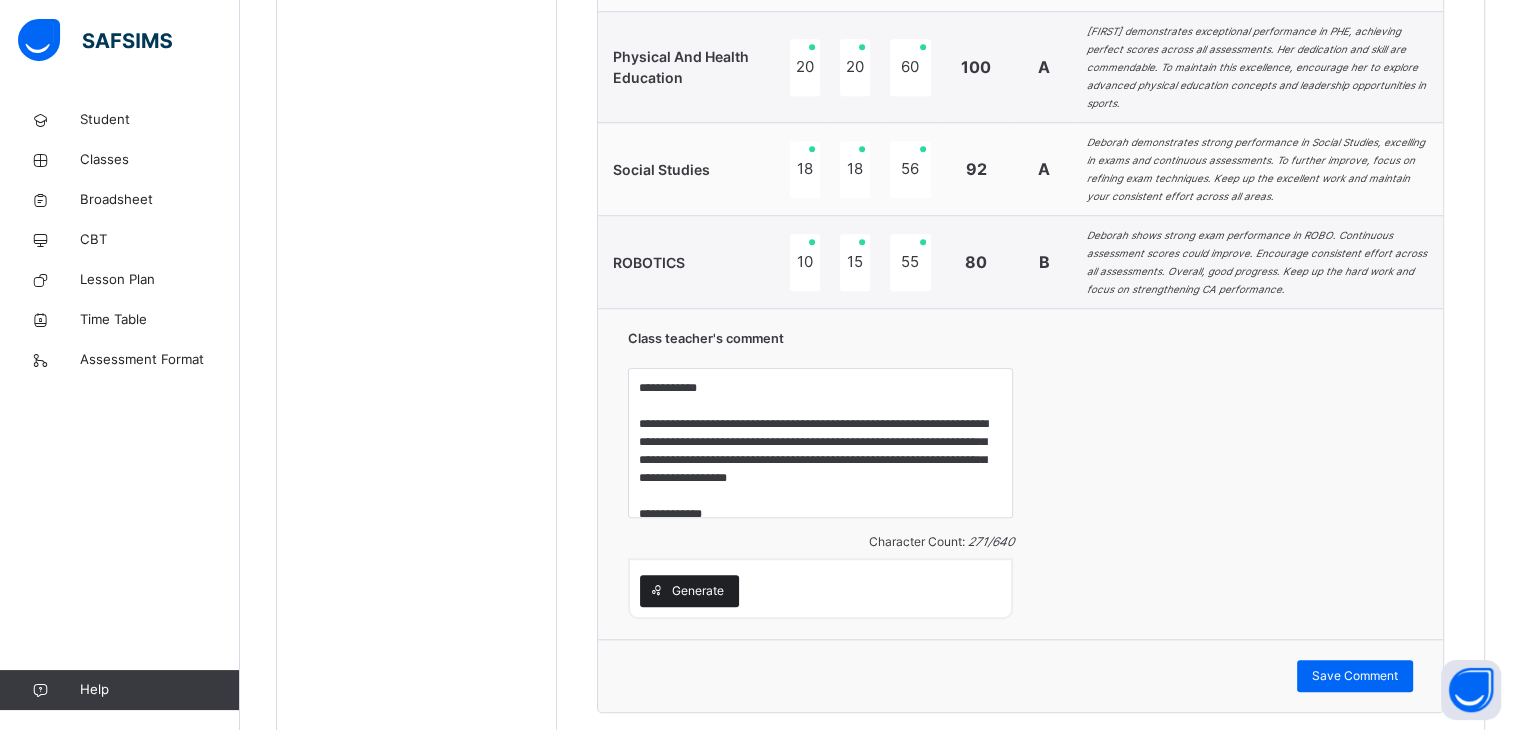 click on "Generate" at bounding box center (698, 591) 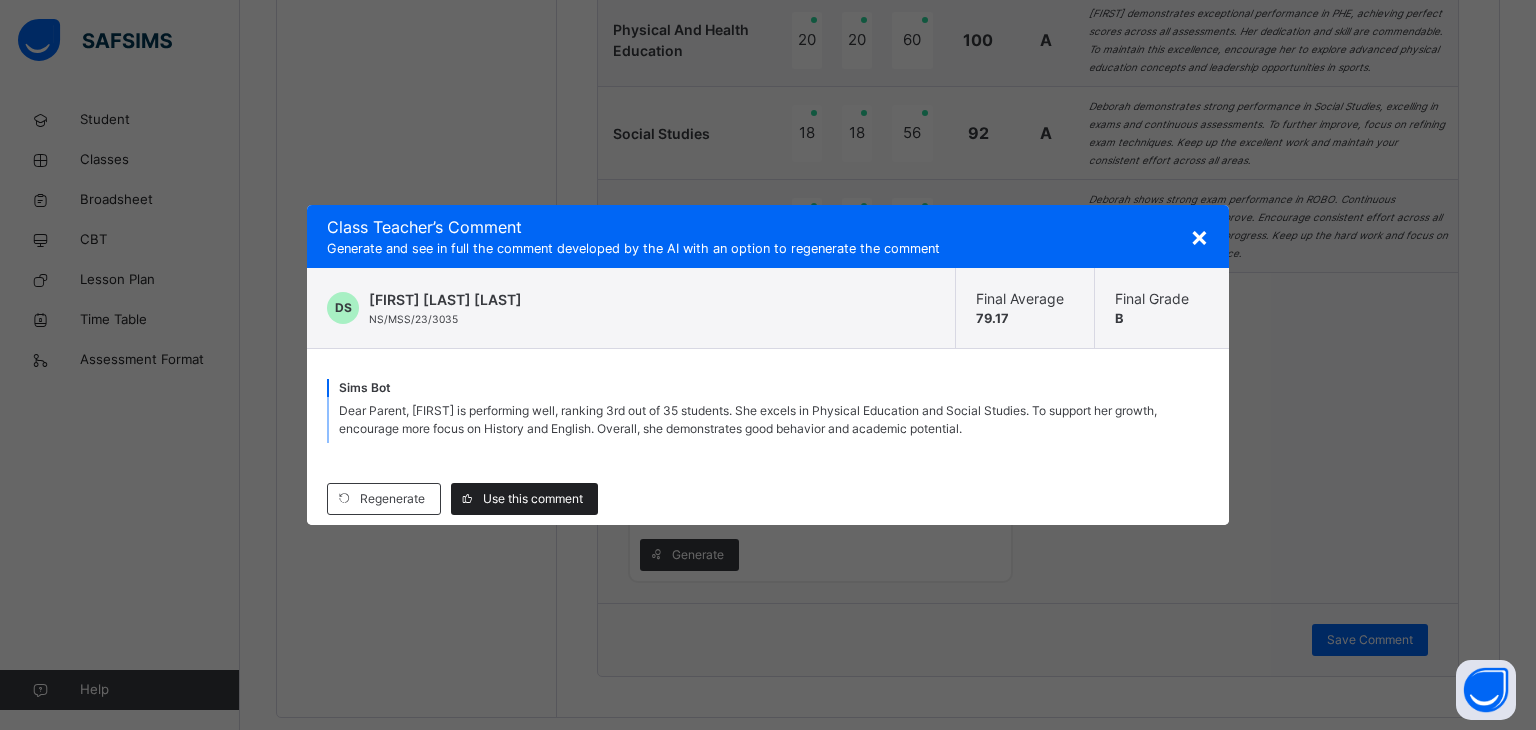 click on "Use this comment" at bounding box center (533, 499) 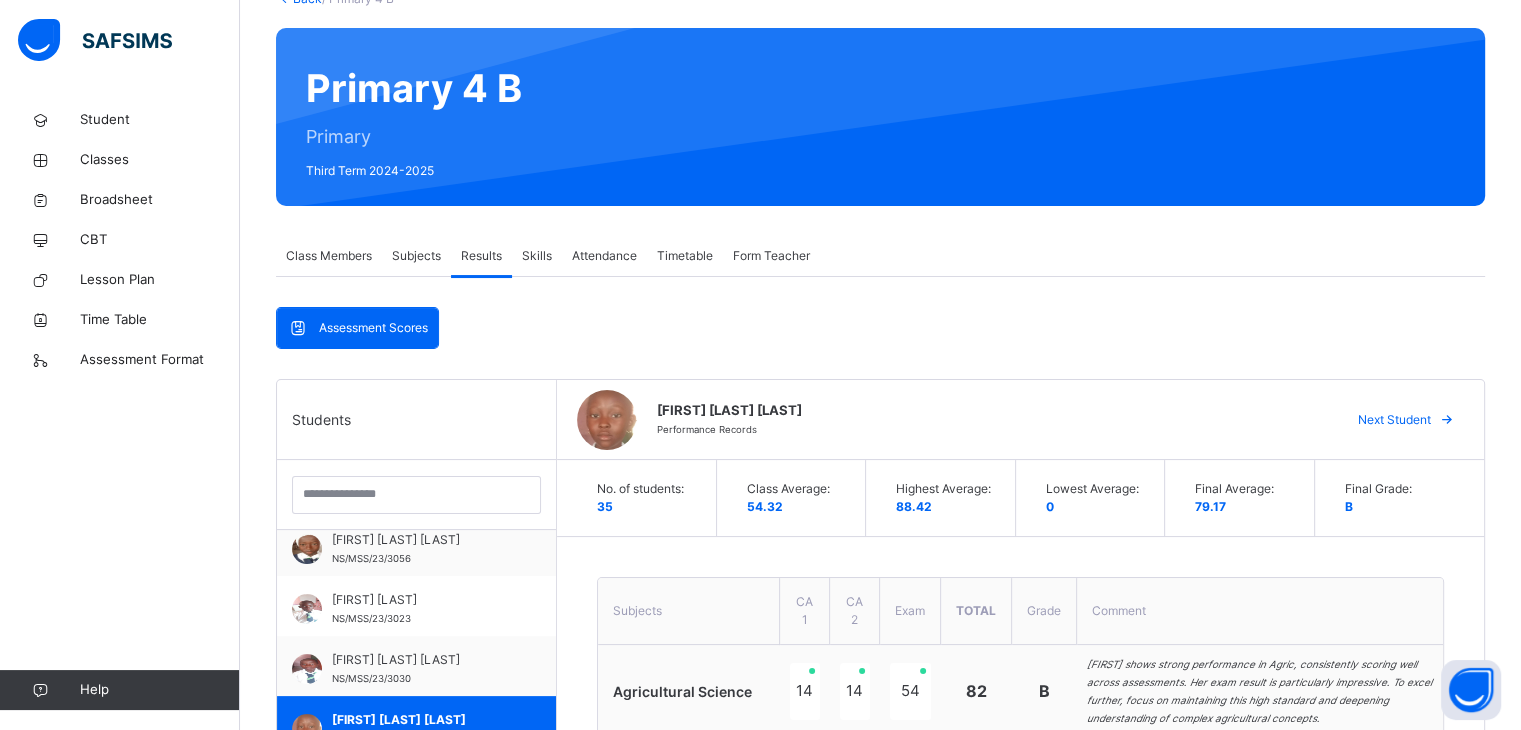 scroll, scrollTop: 138, scrollLeft: 0, axis: vertical 